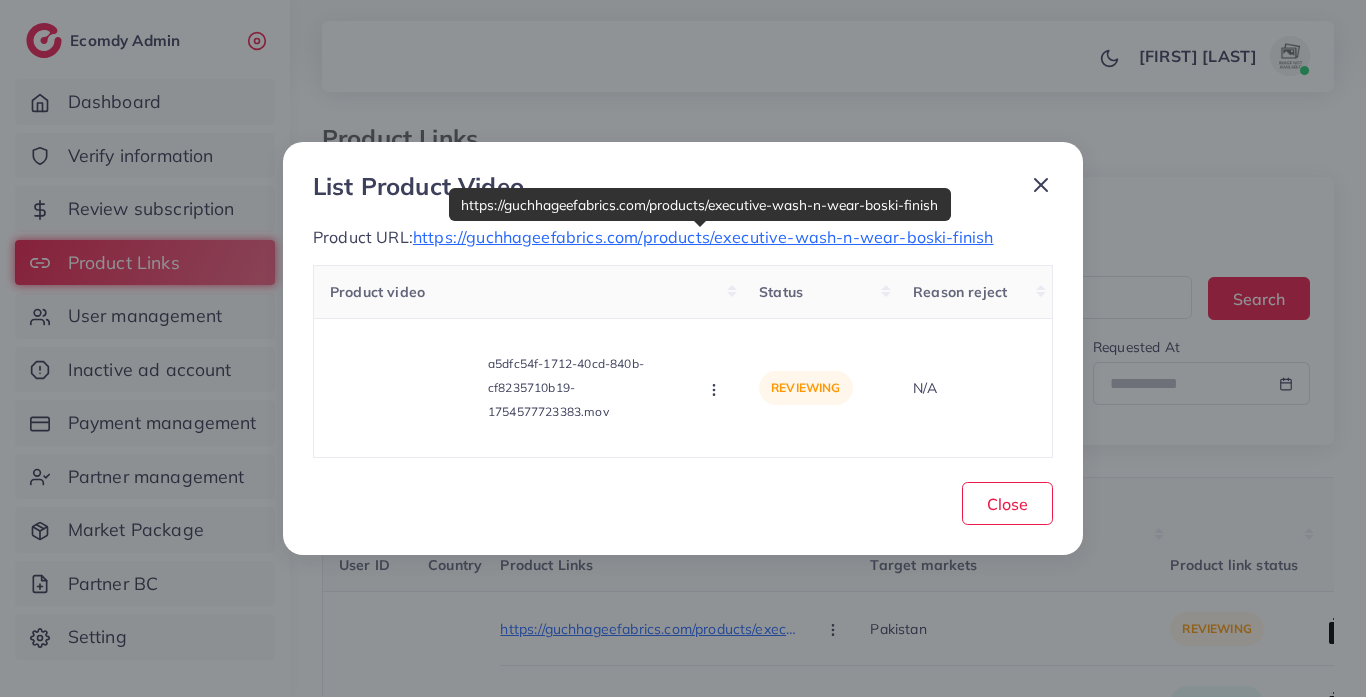 select on "*****" 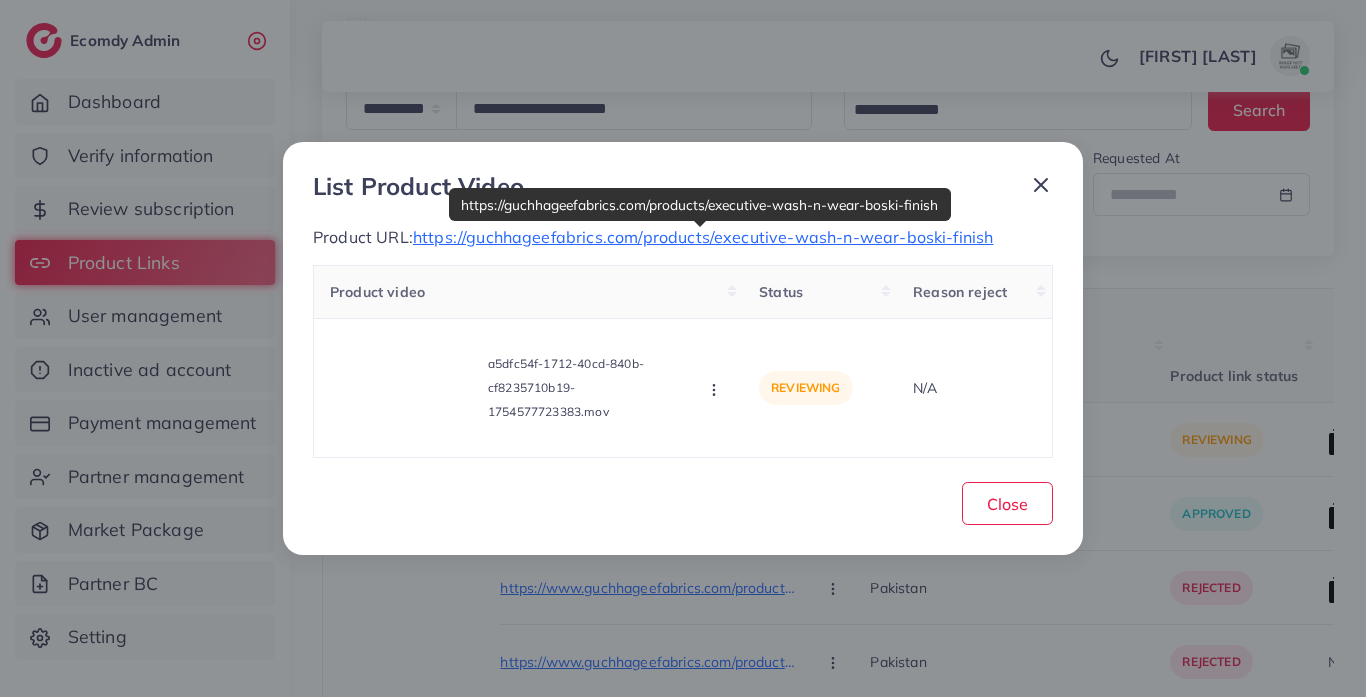scroll, scrollTop: 189, scrollLeft: 0, axis: vertical 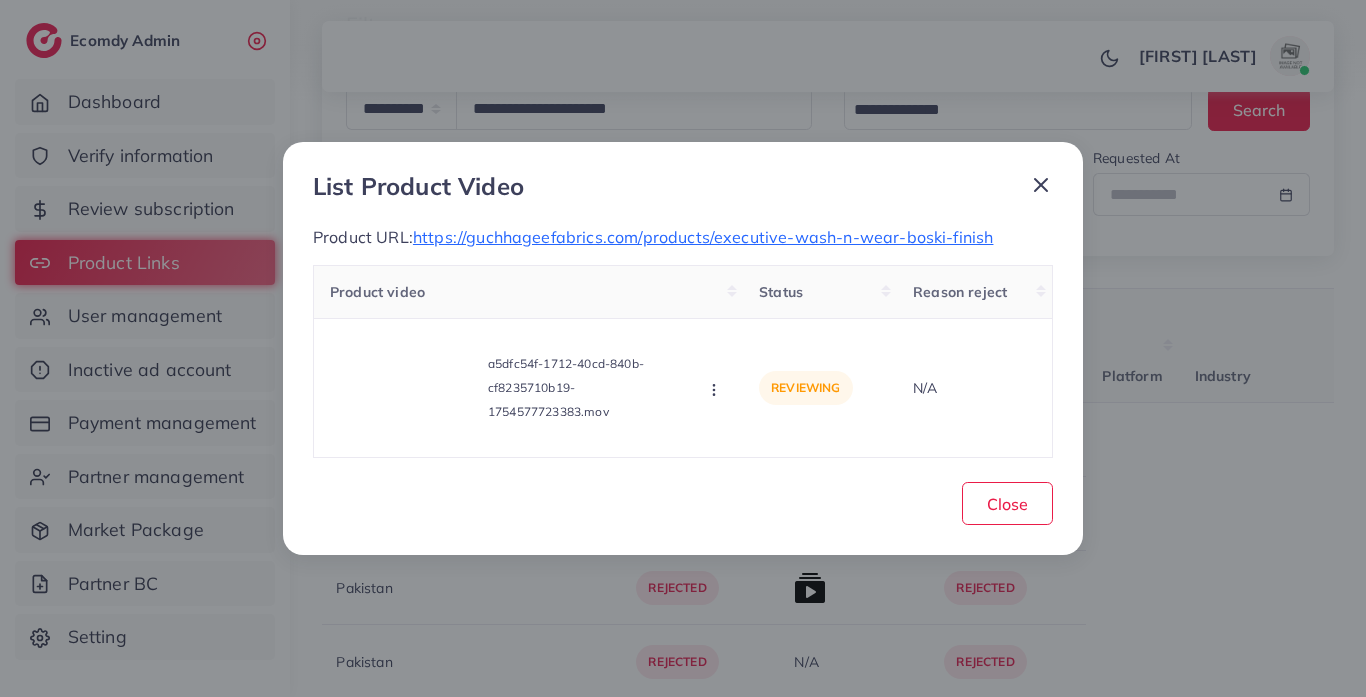 click 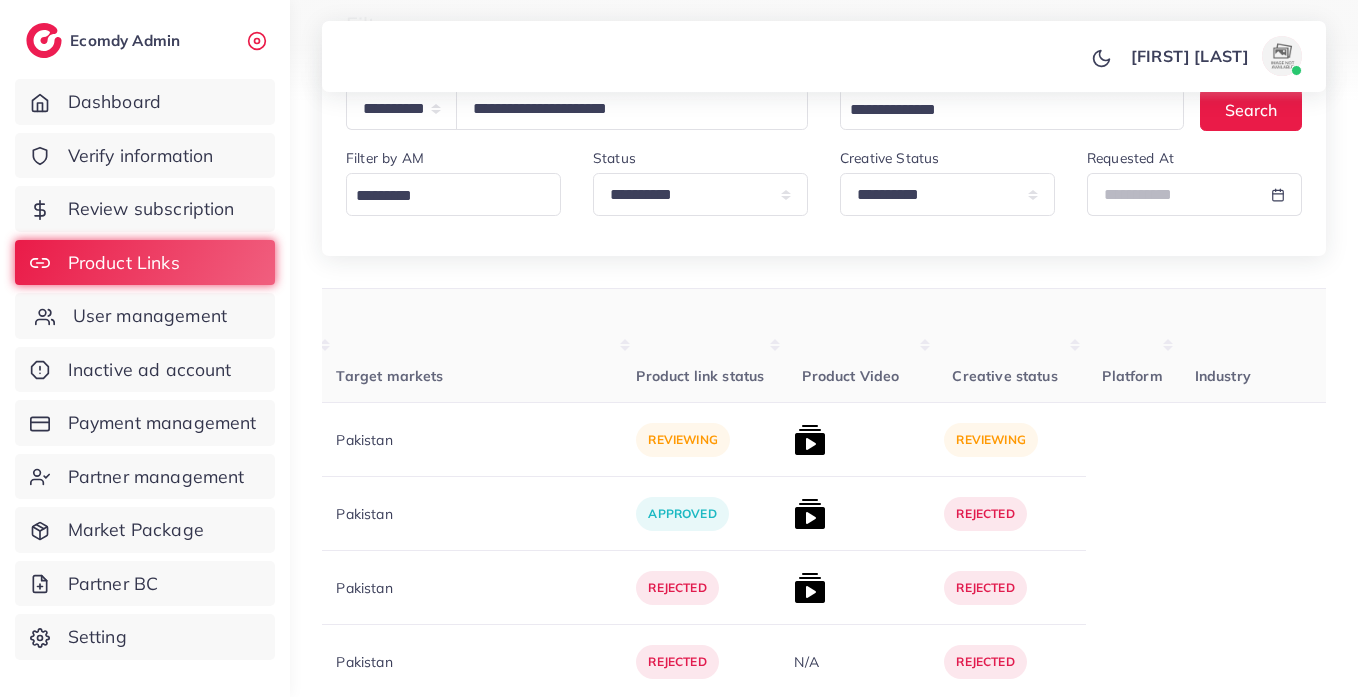 click on "User management" at bounding box center (150, 316) 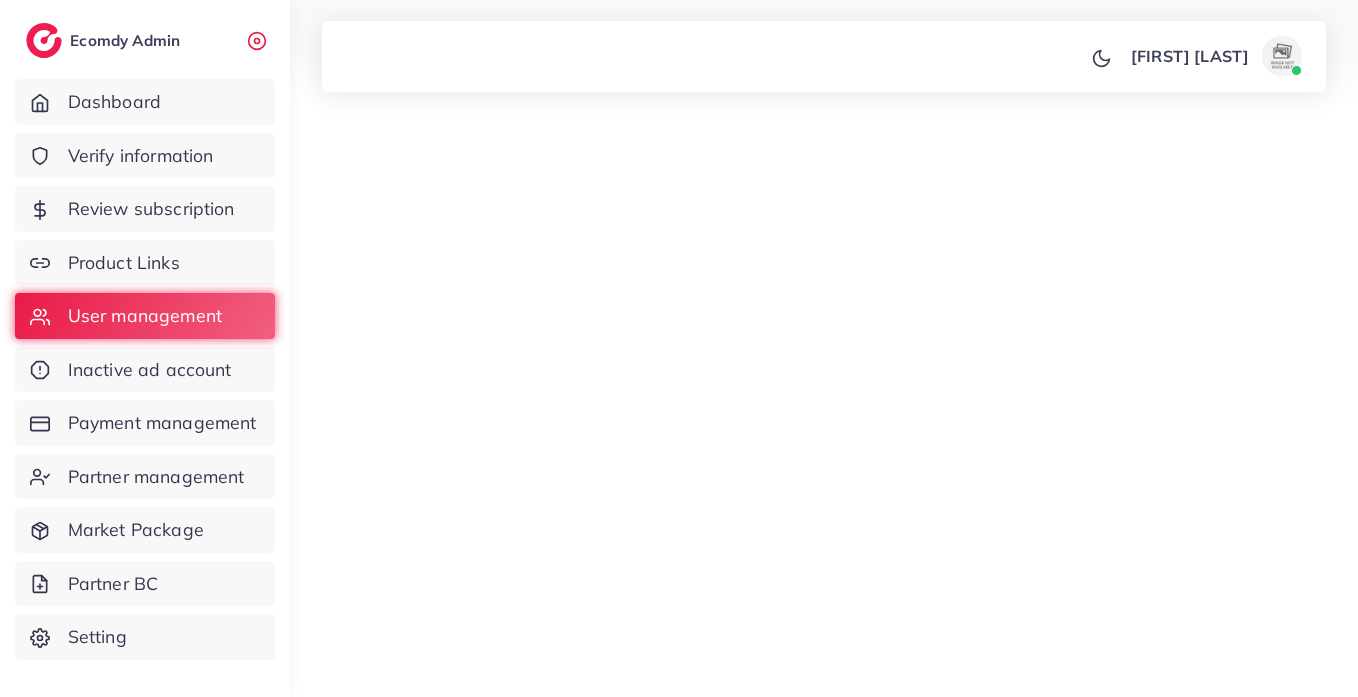 scroll, scrollTop: 0, scrollLeft: 0, axis: both 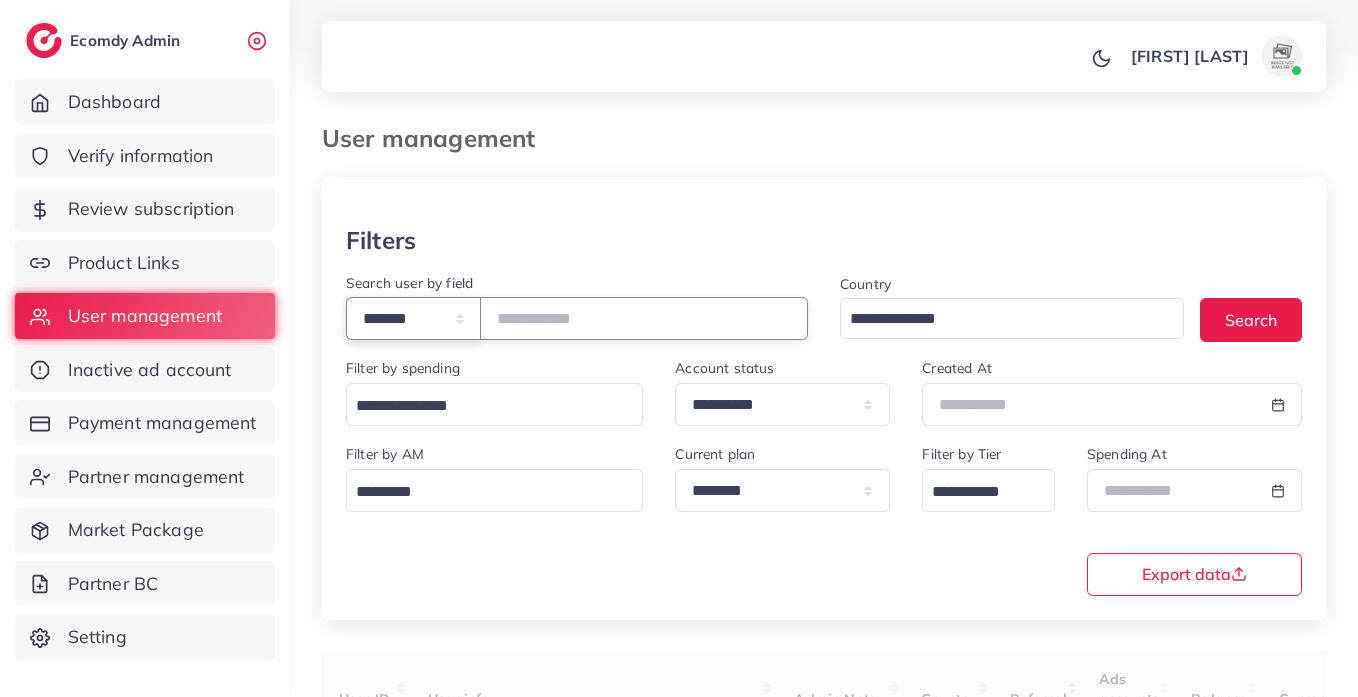 click on "**********" at bounding box center (413, 318) 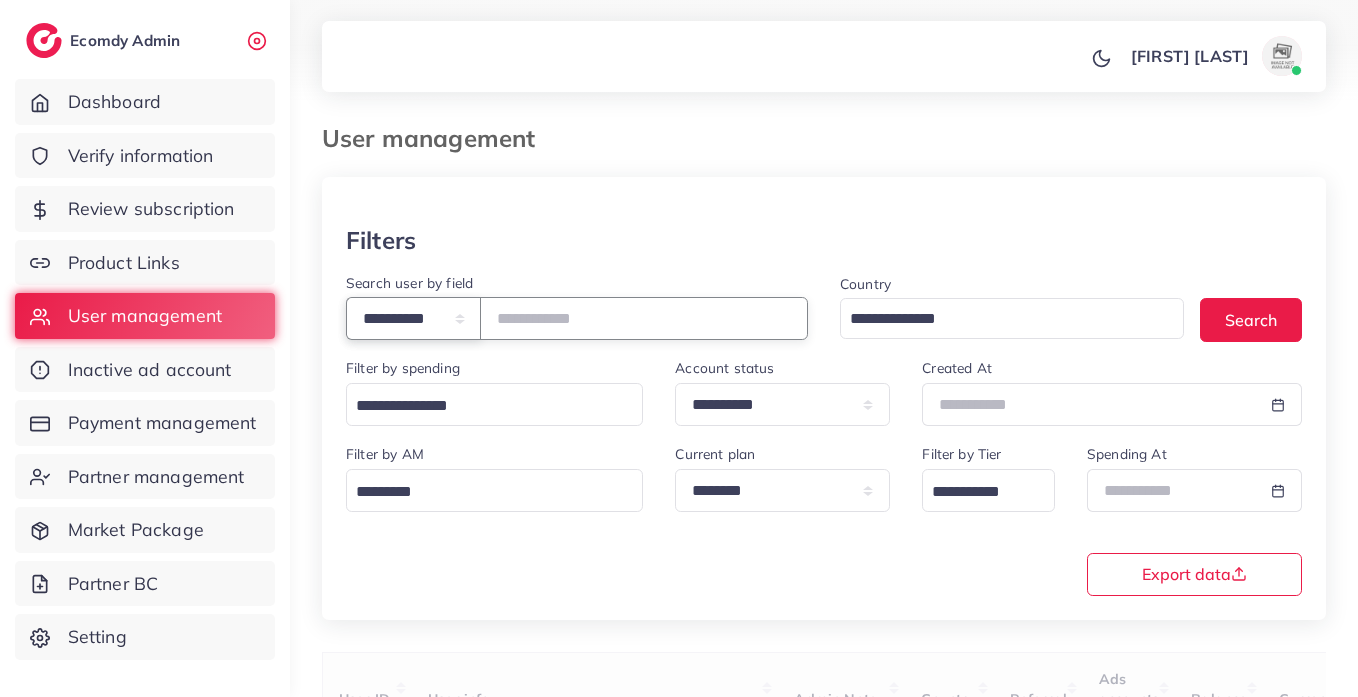 click on "**********" at bounding box center [413, 318] 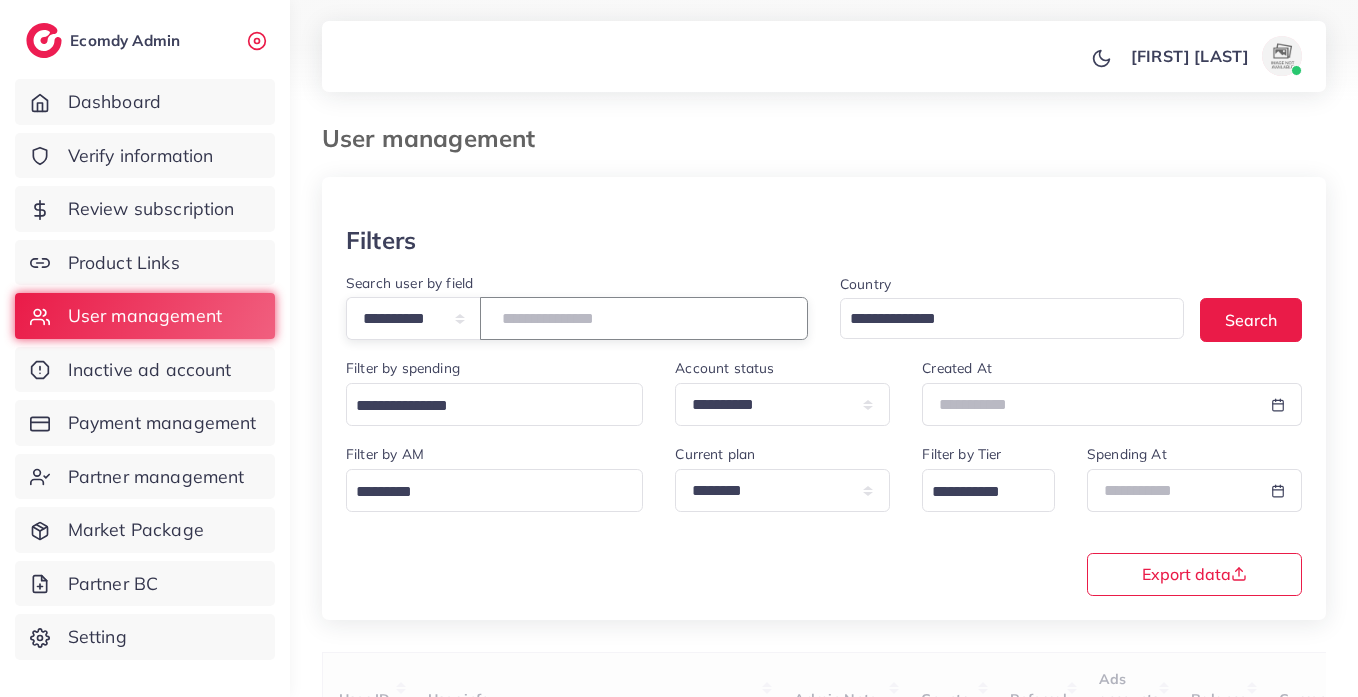 click at bounding box center (644, 318) 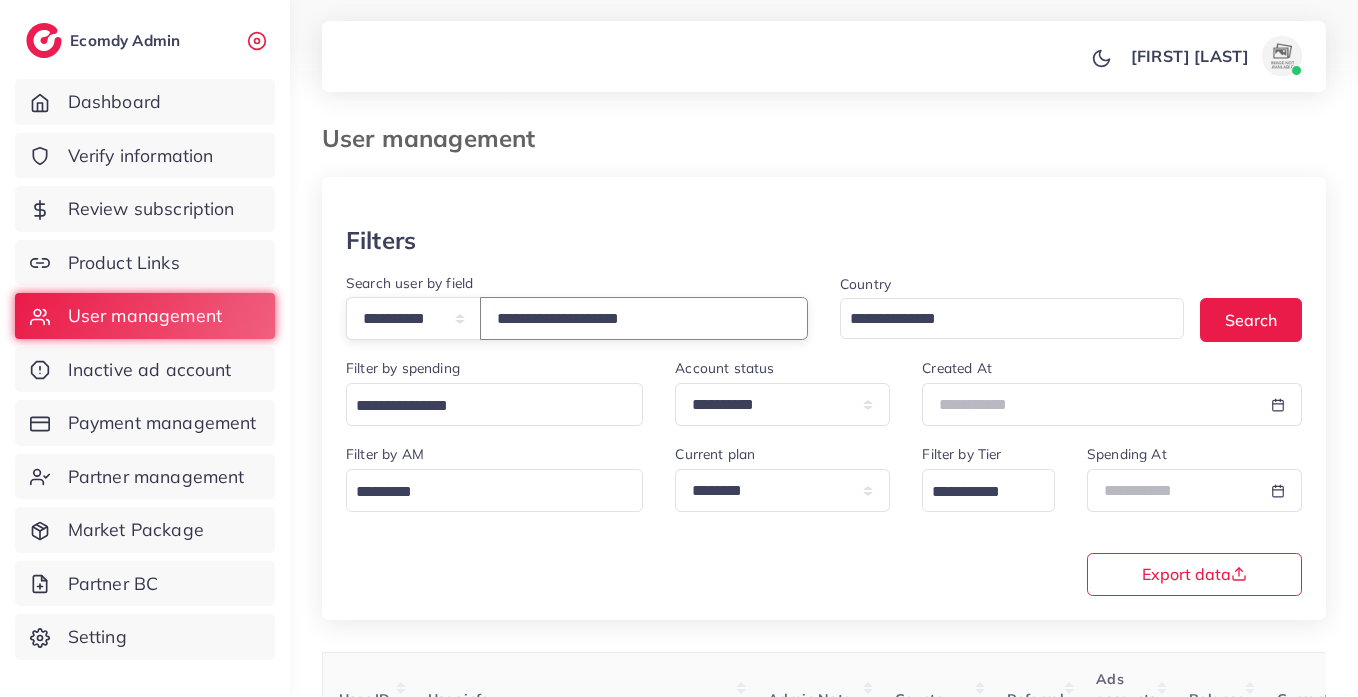 type on "**********" 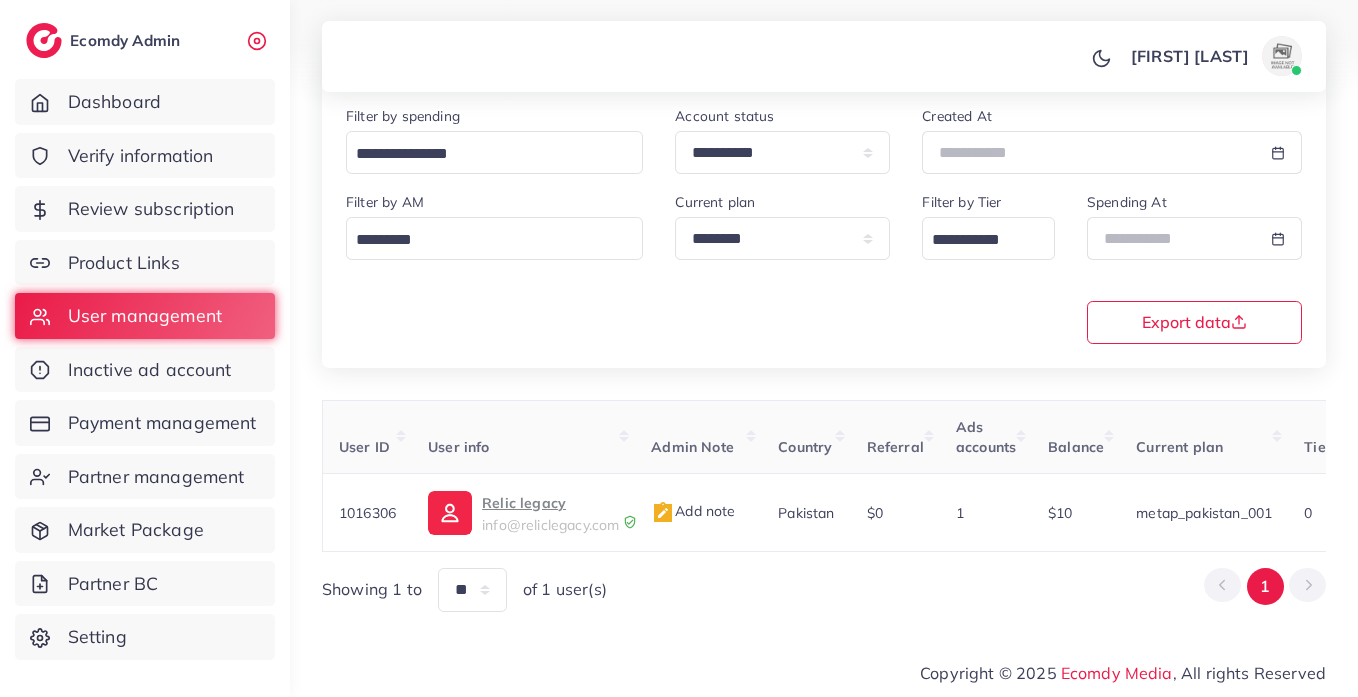 scroll, scrollTop: 260, scrollLeft: 0, axis: vertical 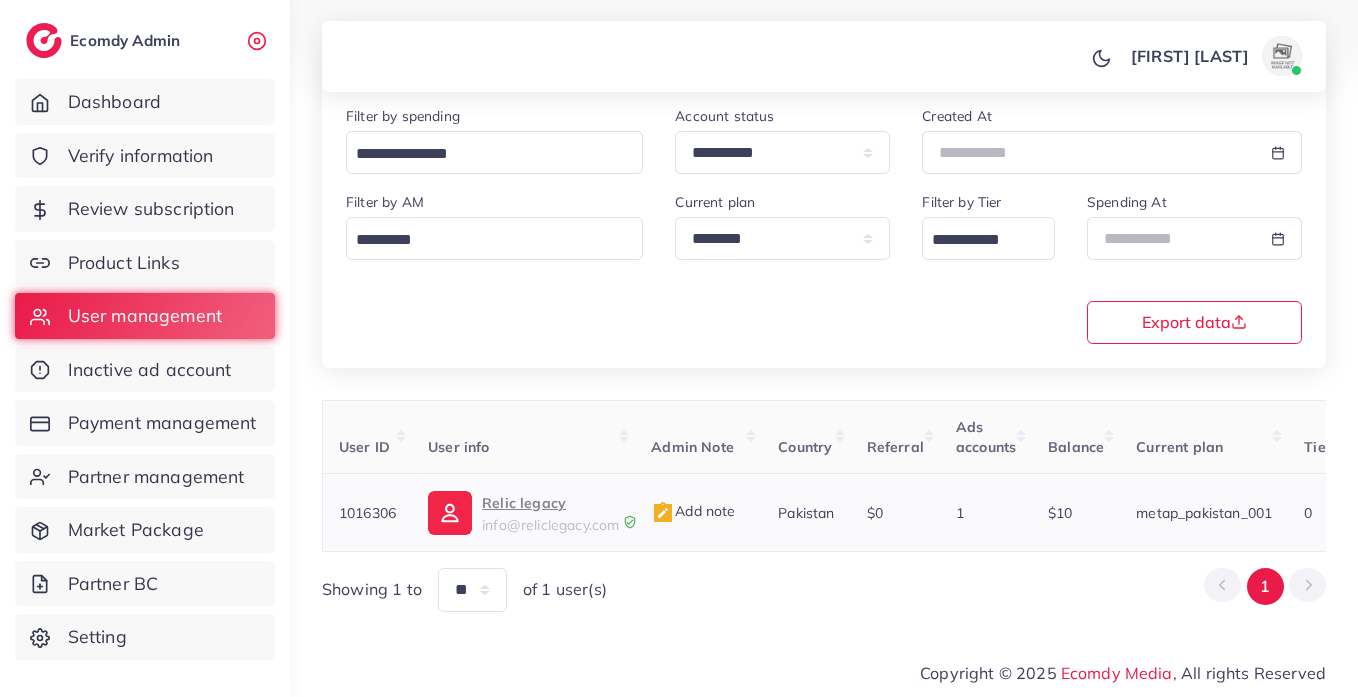 click on "Relic legacy" at bounding box center [550, 503] 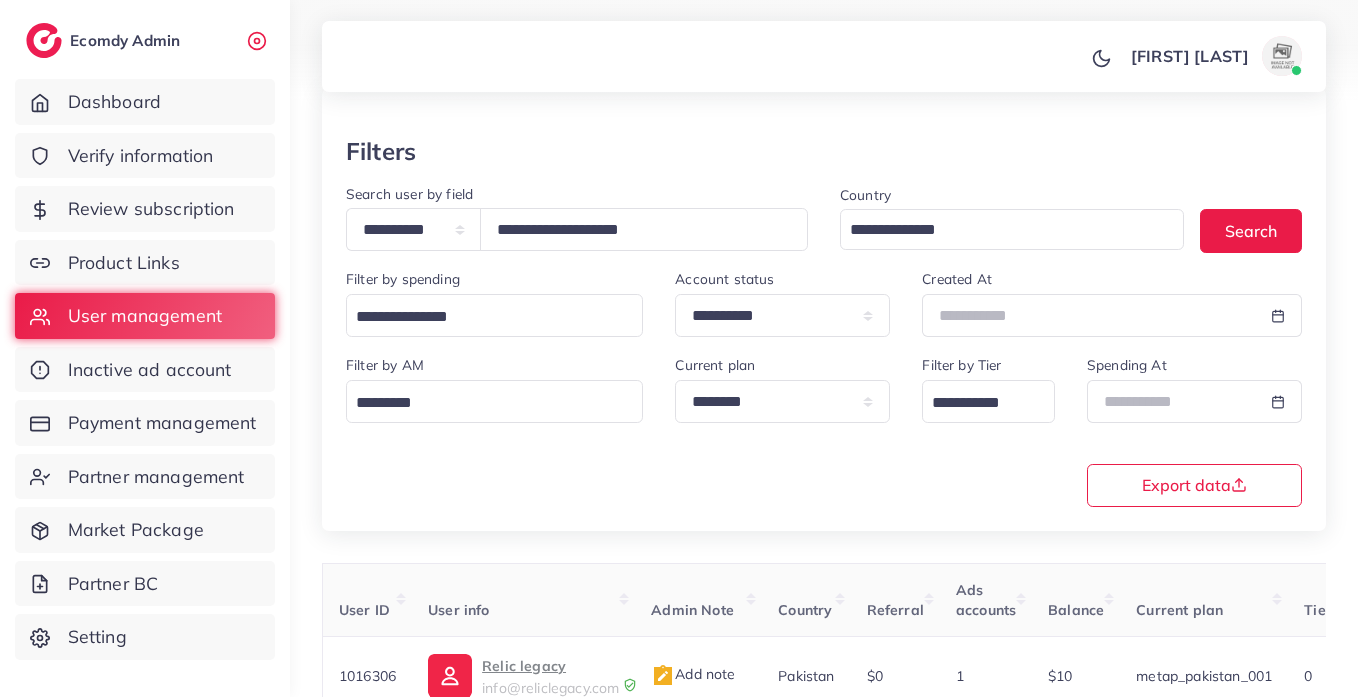 scroll, scrollTop: 0, scrollLeft: 0, axis: both 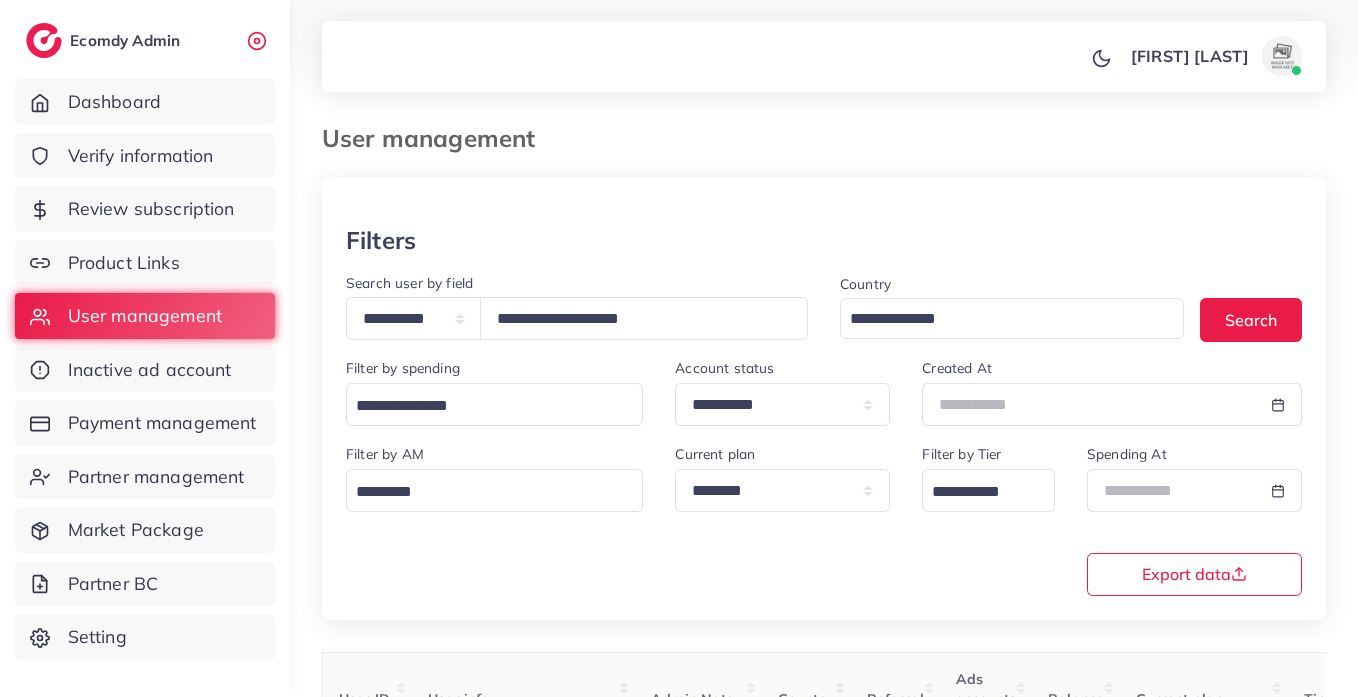 click on "**********" at bounding box center [577, 314] 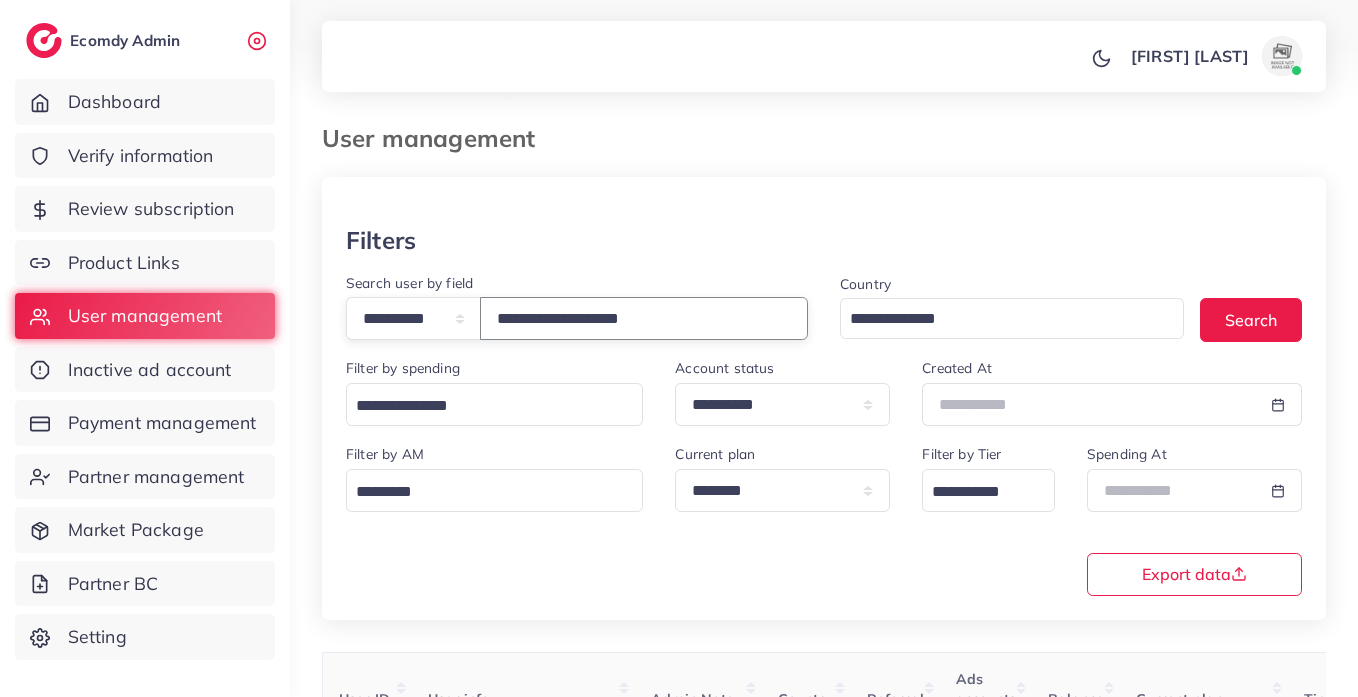 click on "**********" at bounding box center [644, 318] 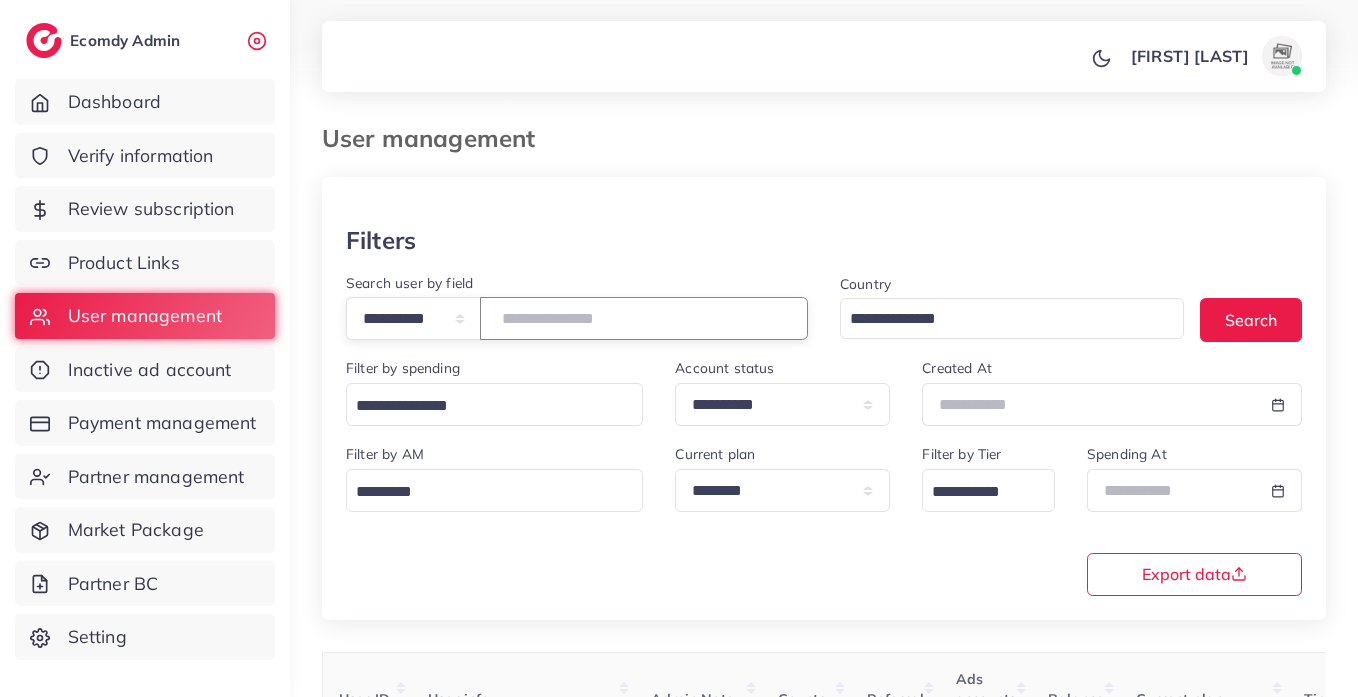 paste on "**********" 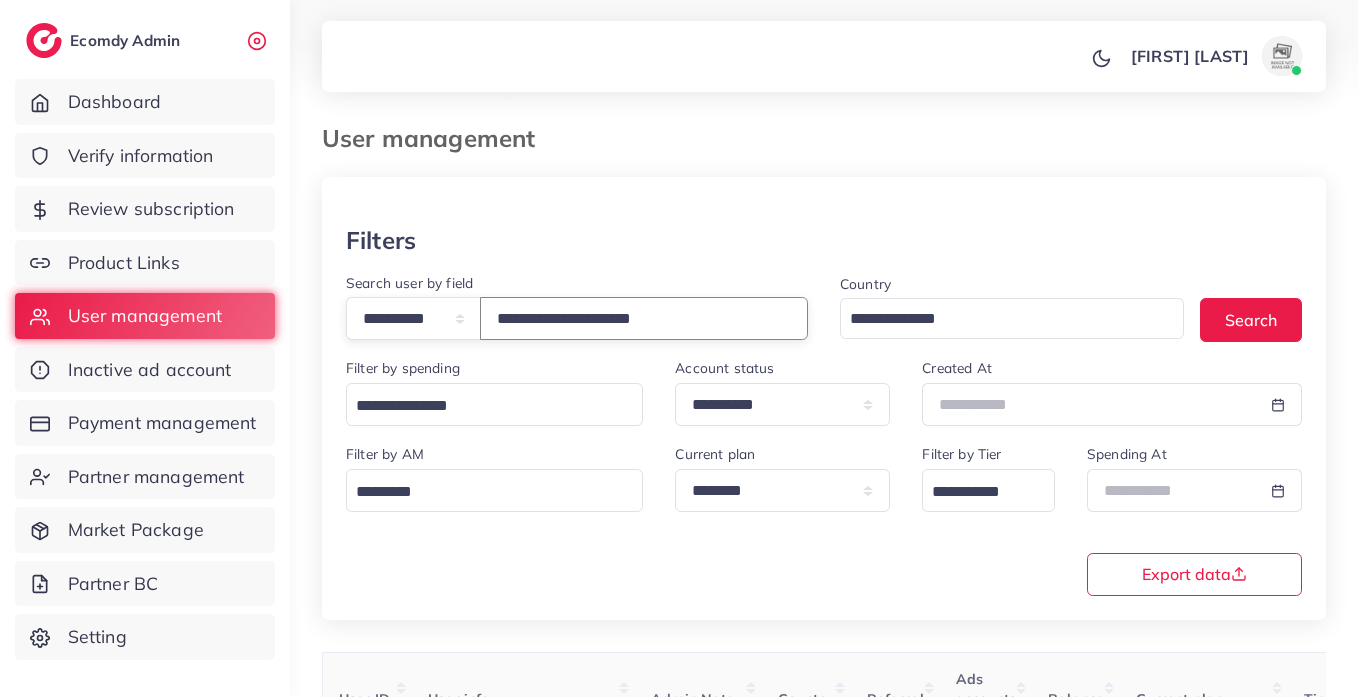 type on "**********" 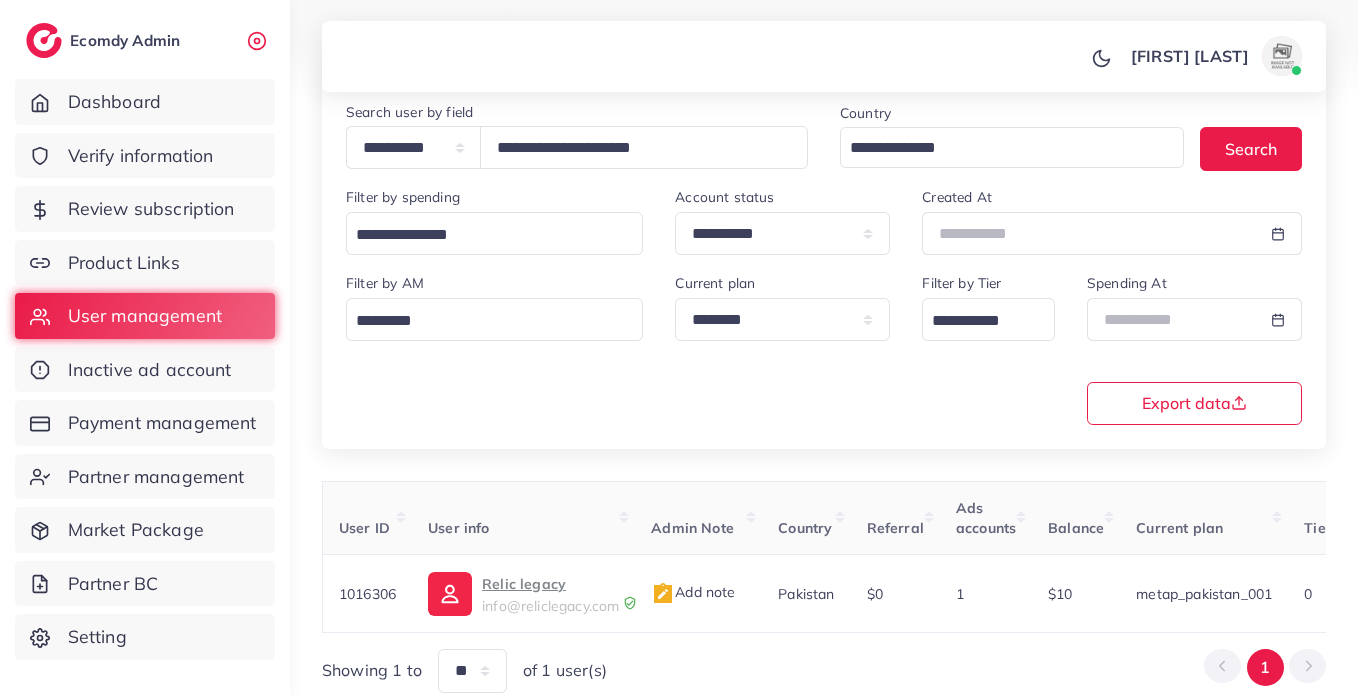 scroll, scrollTop: 260, scrollLeft: 0, axis: vertical 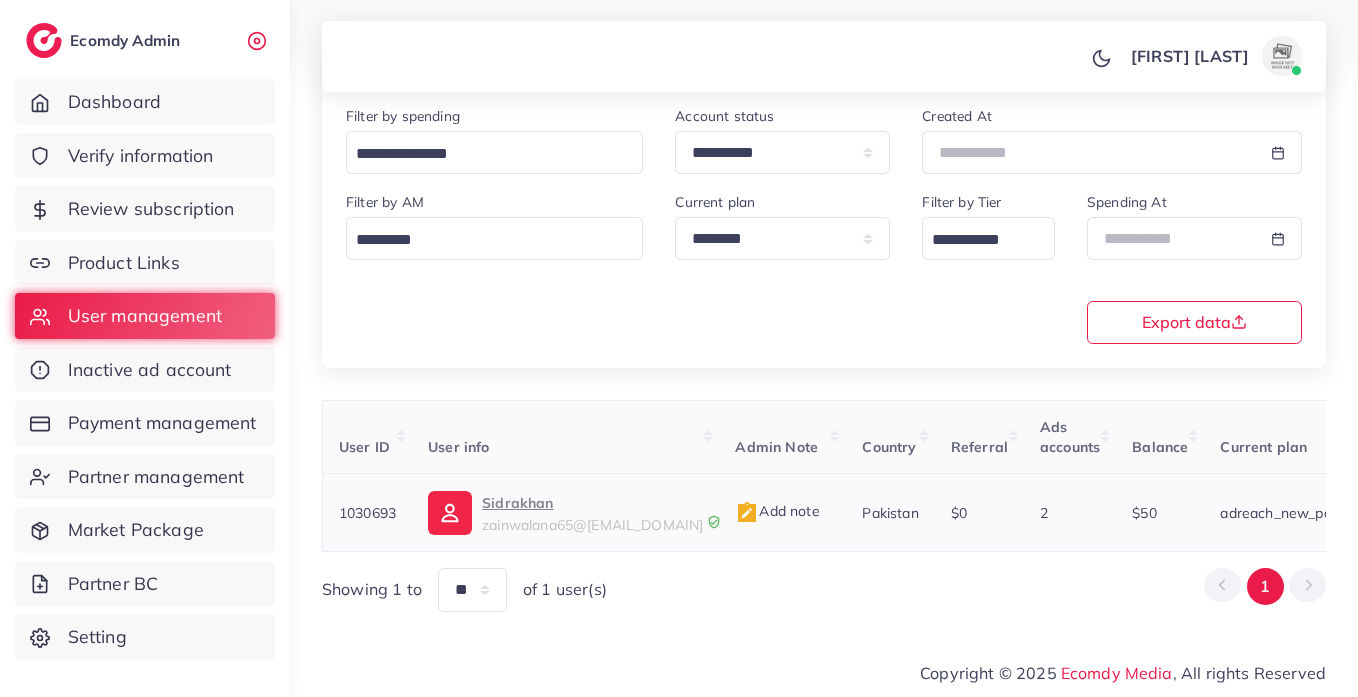 click on "Sidrakhan" at bounding box center [592, 503] 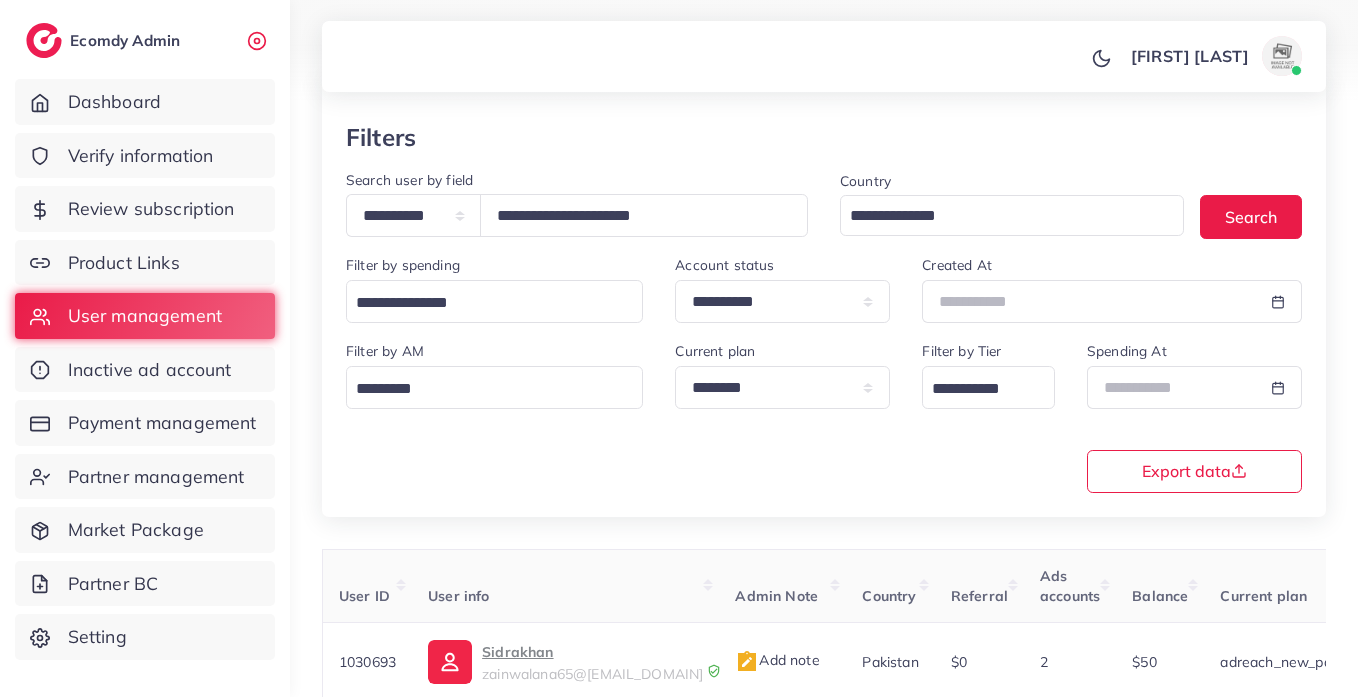 scroll, scrollTop: 0, scrollLeft: 0, axis: both 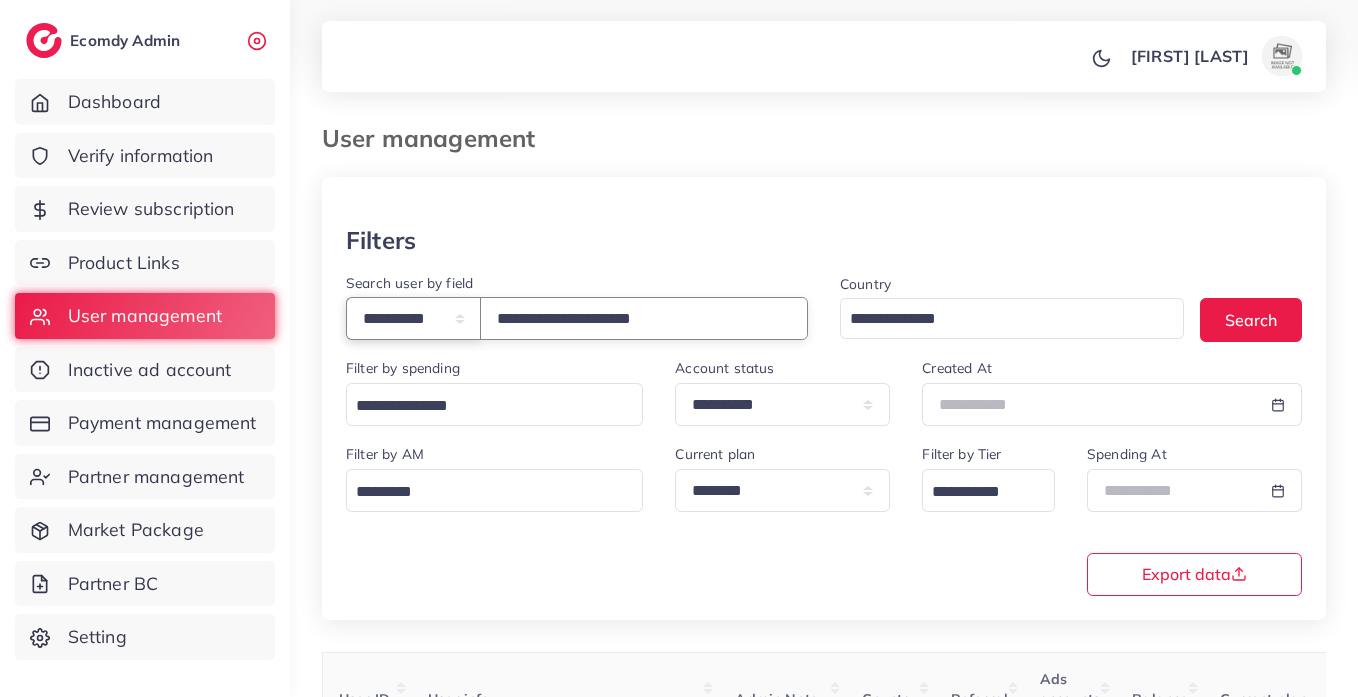 click on "**********" at bounding box center (413, 318) 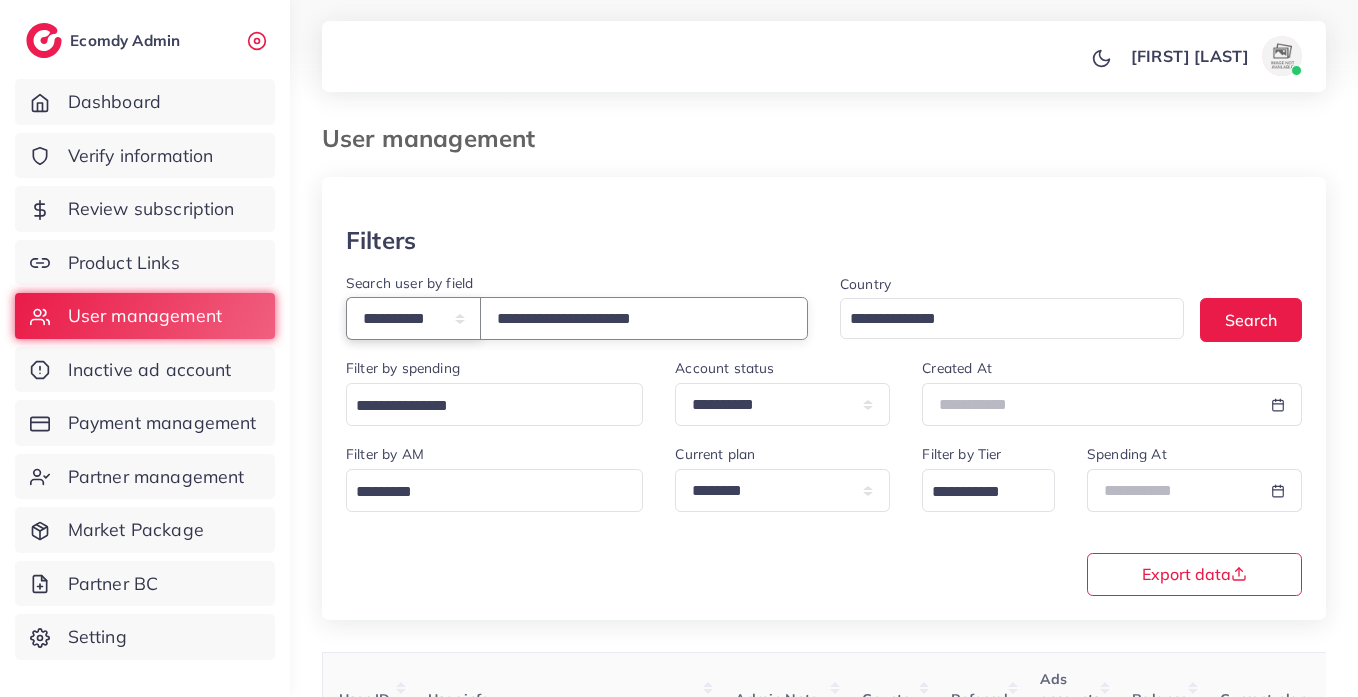select on "**********" 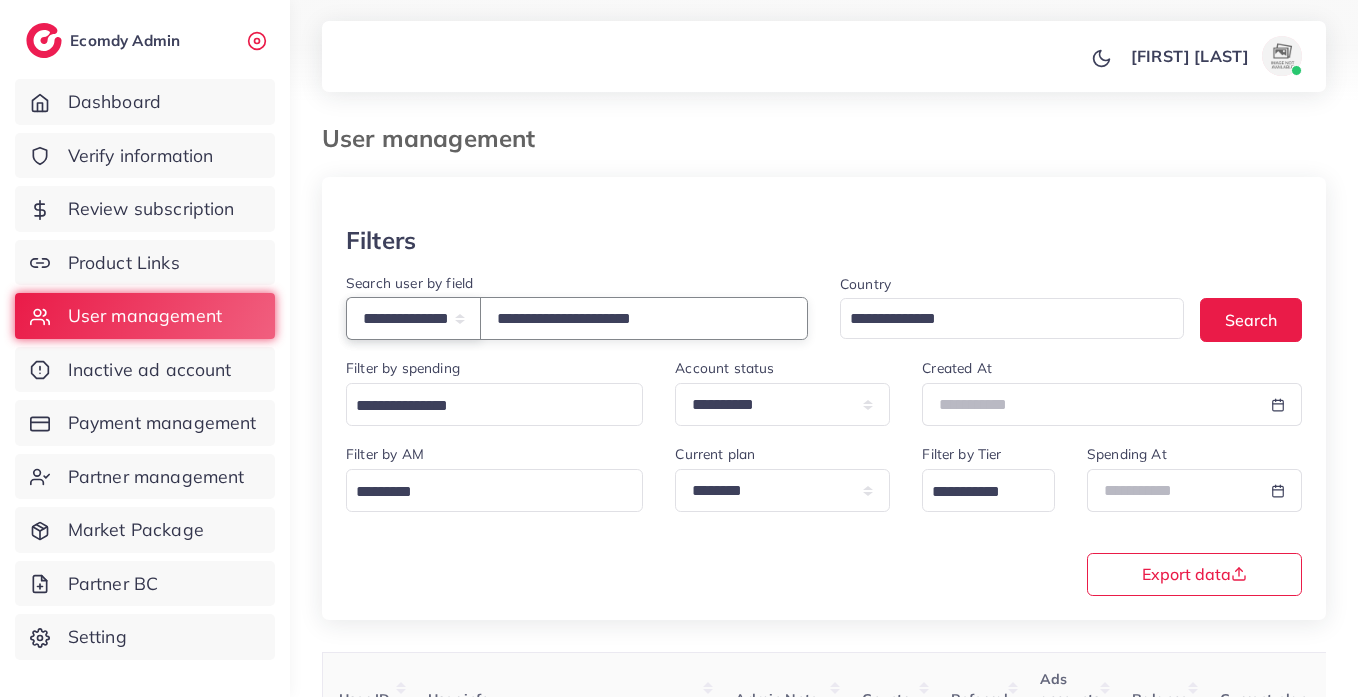click on "**********" at bounding box center (413, 318) 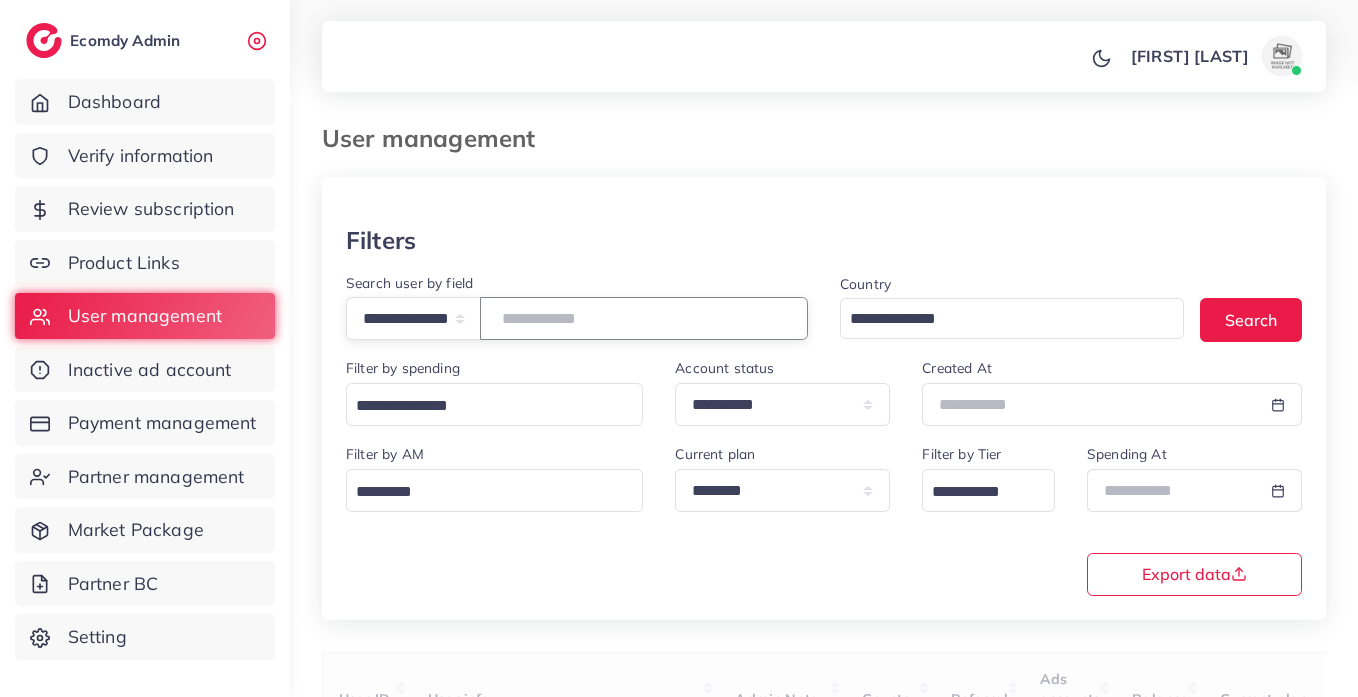 click on "**********" at bounding box center (644, 318) 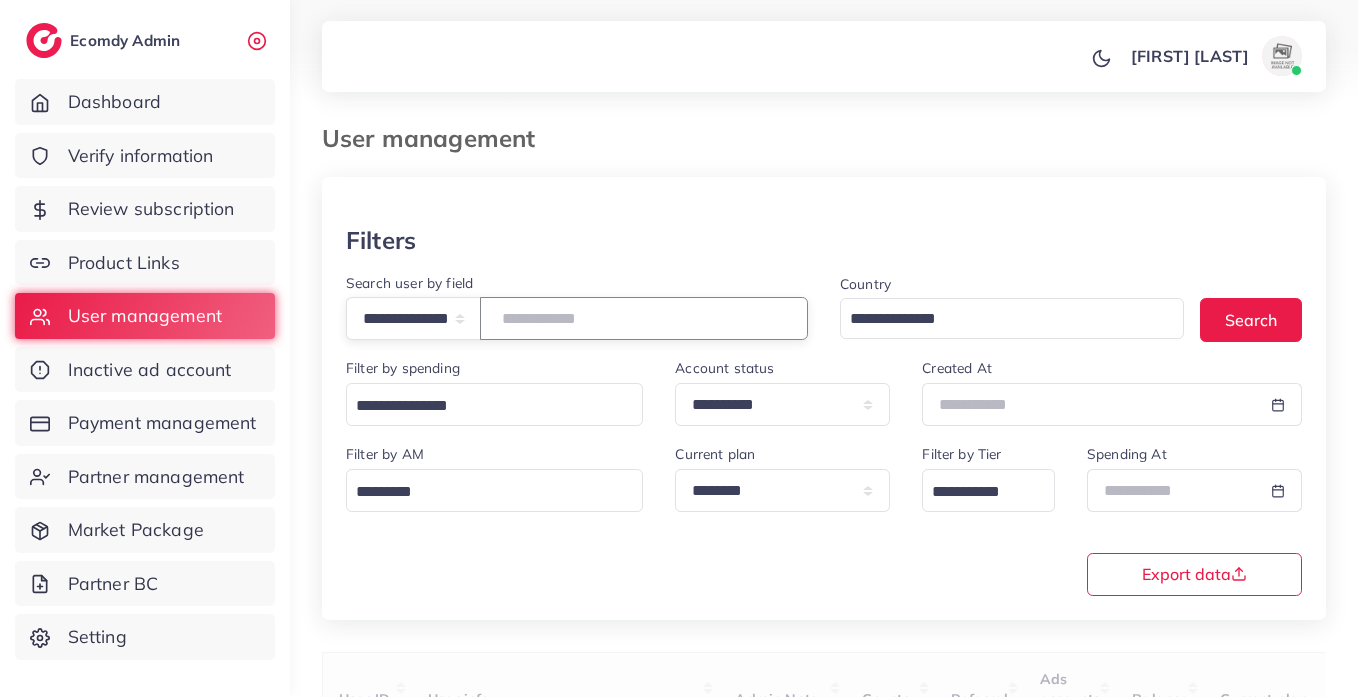 type on "**********" 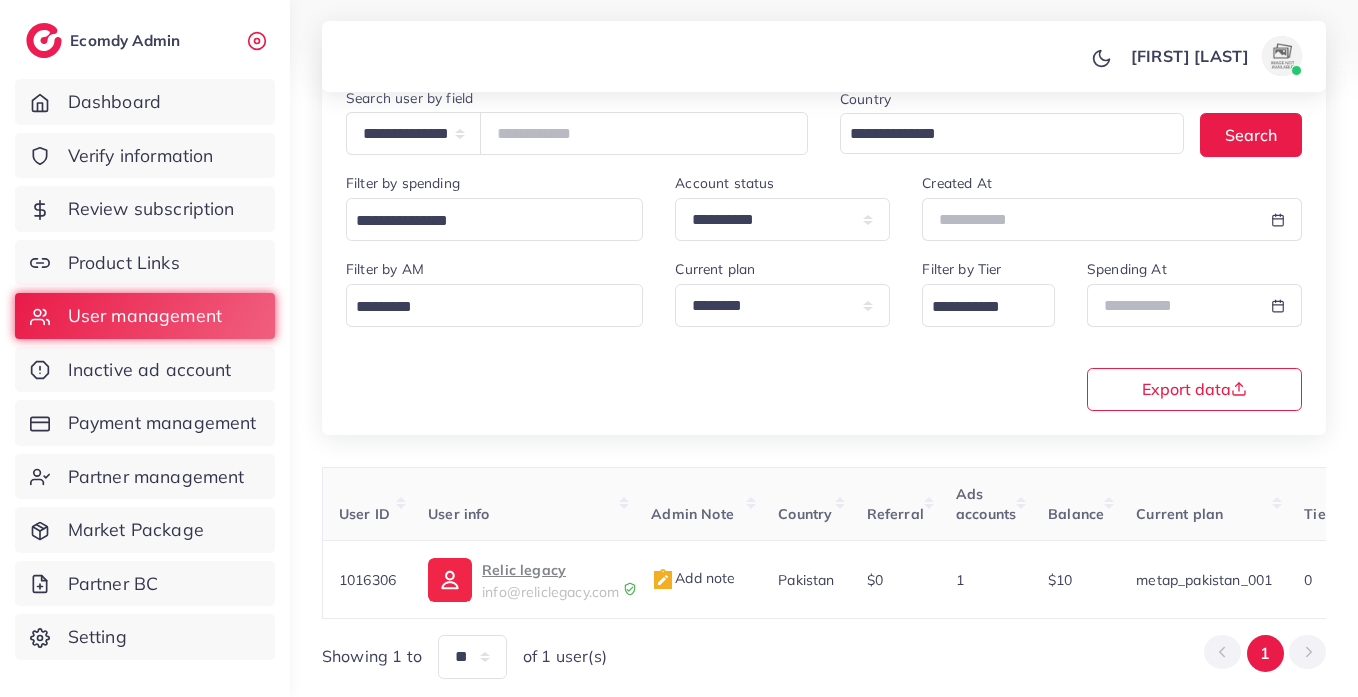 scroll, scrollTop: 260, scrollLeft: 0, axis: vertical 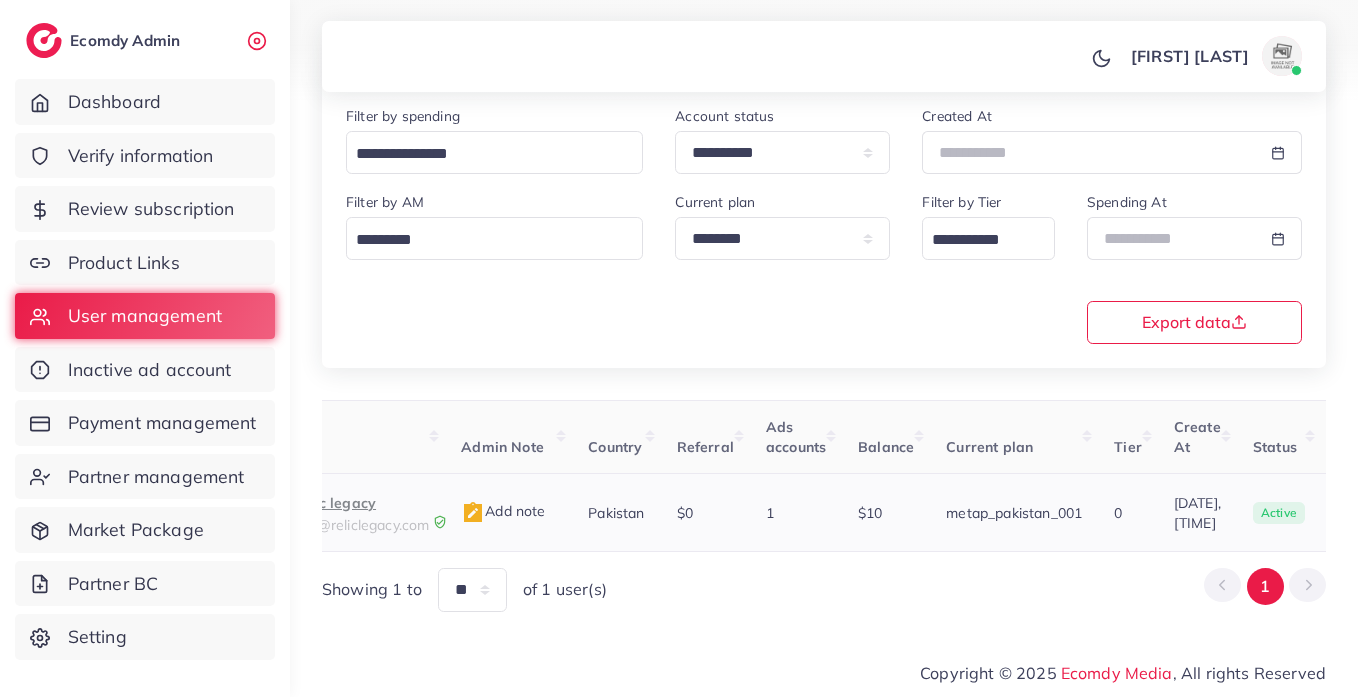 drag, startPoint x: 646, startPoint y: 544, endPoint x: 1295, endPoint y: 538, distance: 649.0277 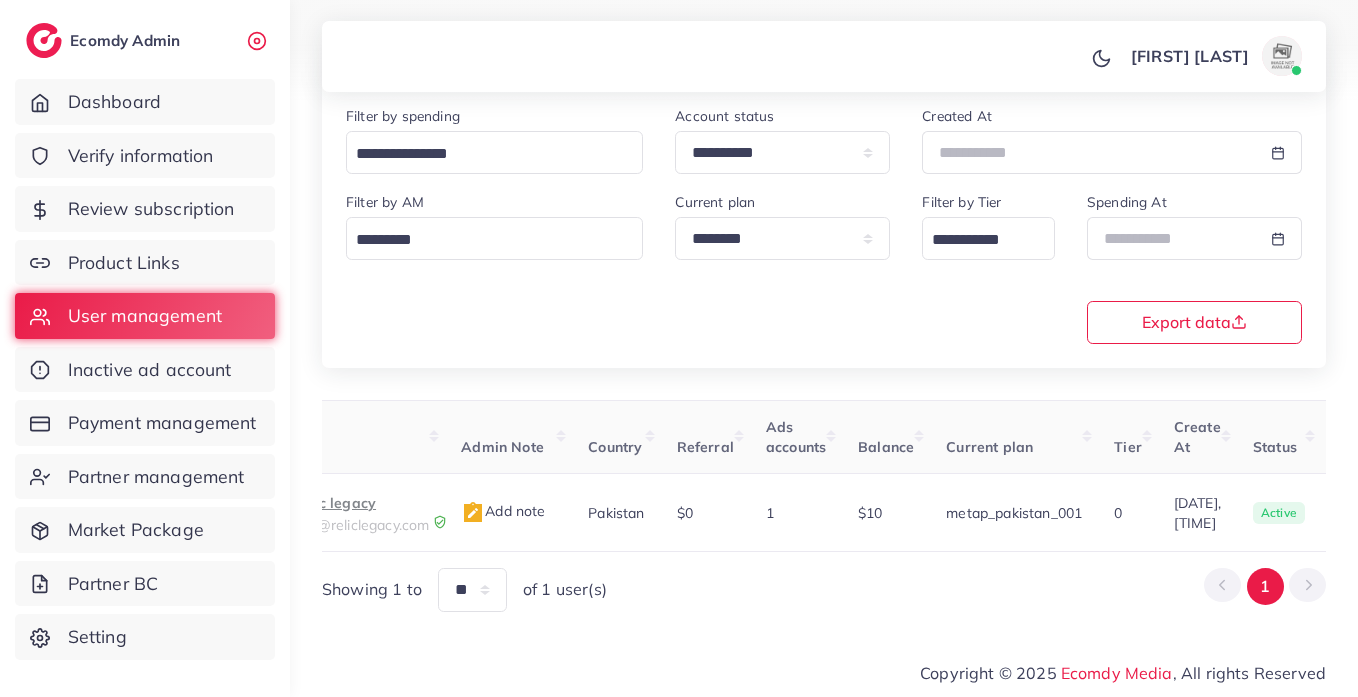 scroll, scrollTop: 0, scrollLeft: 427, axis: horizontal 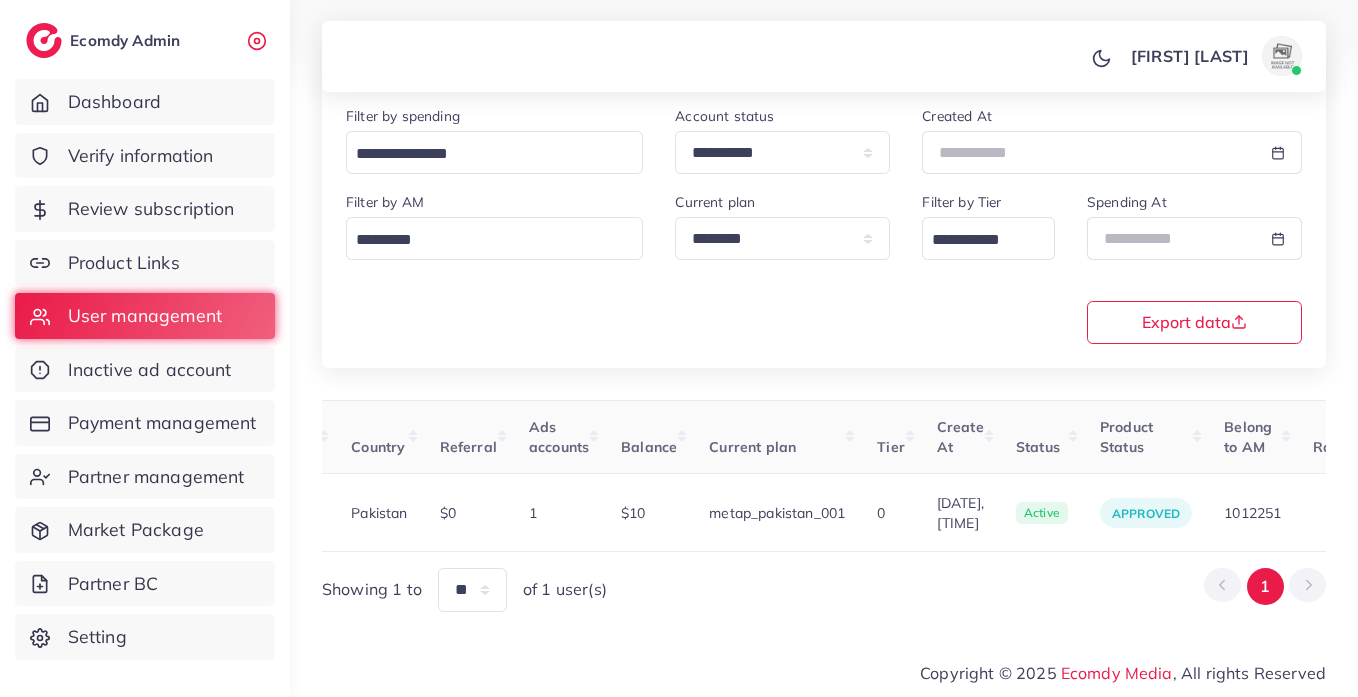 drag, startPoint x: 1025, startPoint y: 586, endPoint x: 1145, endPoint y: 569, distance: 121.19818 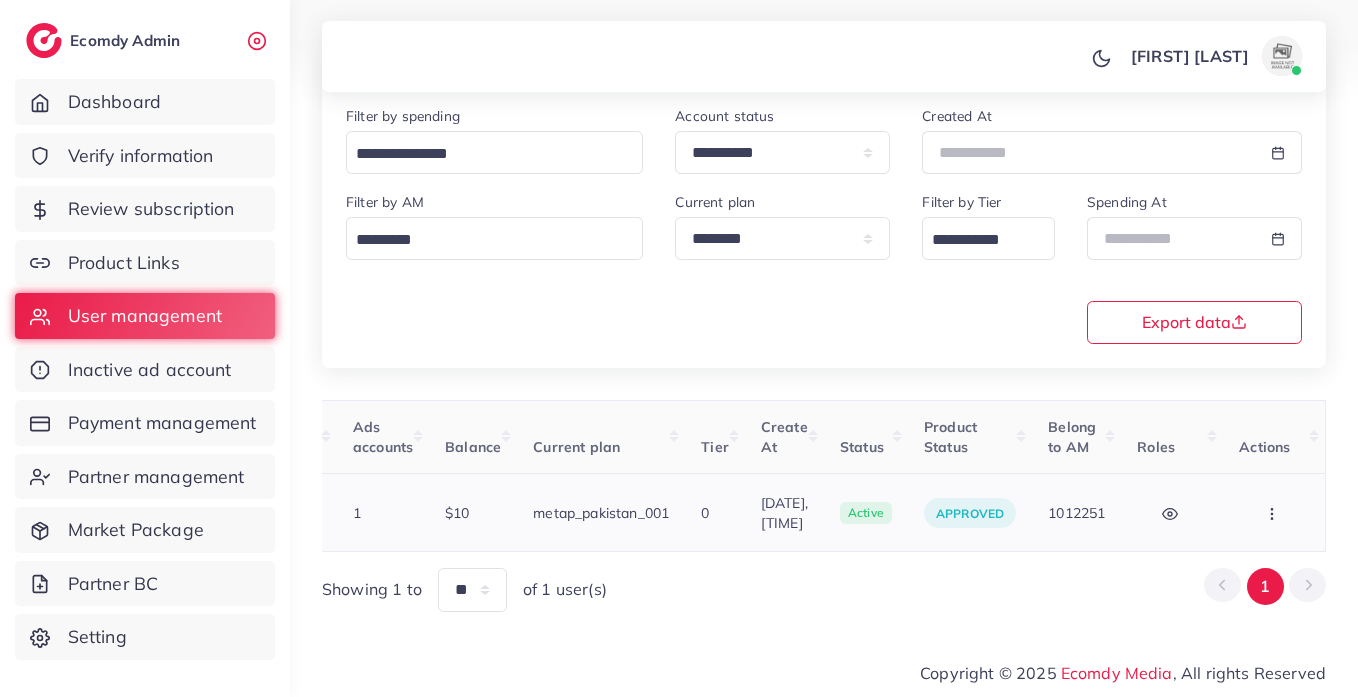 click at bounding box center (1274, 512) 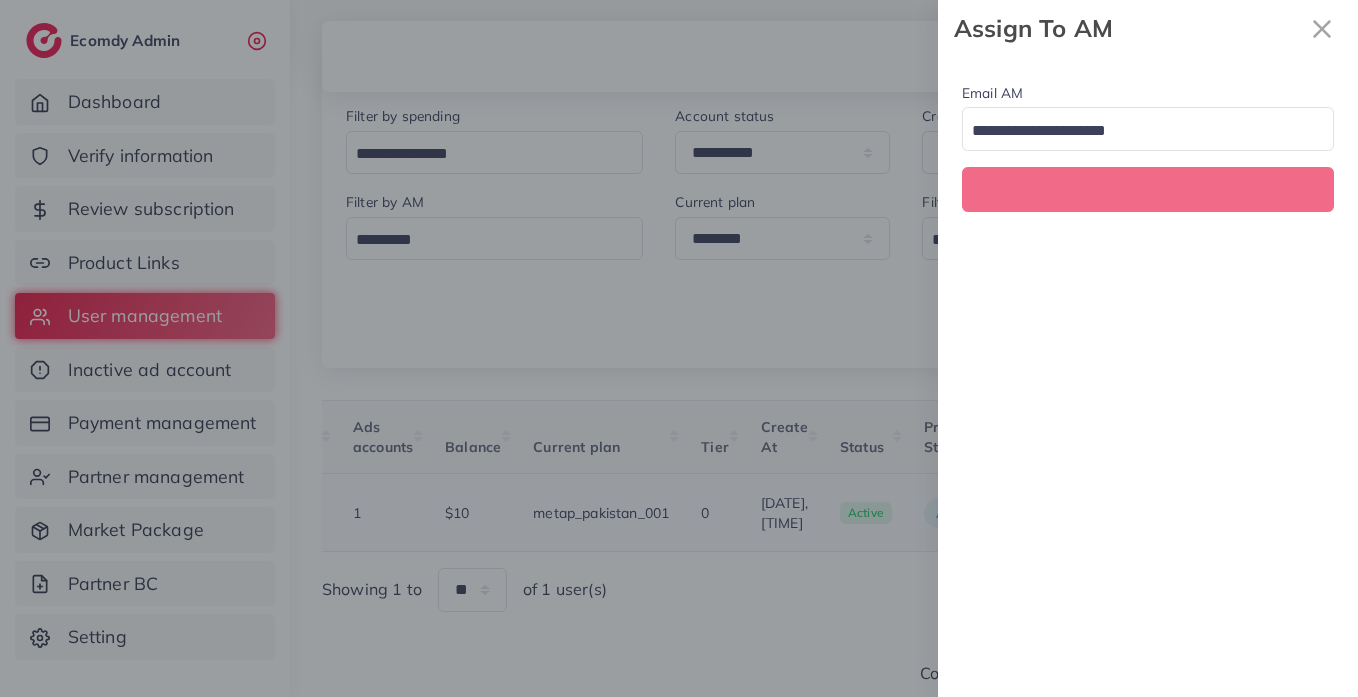 scroll, scrollTop: 0, scrollLeft: 643, axis: horizontal 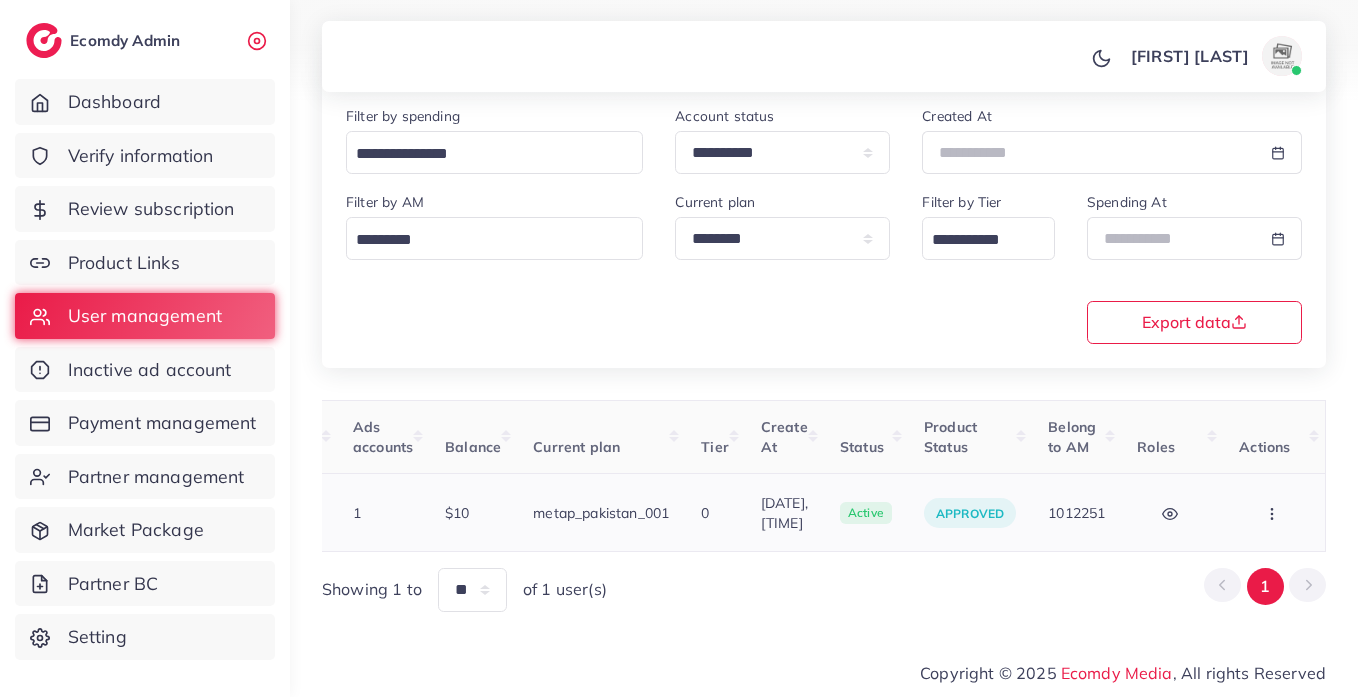 click at bounding box center [1274, 512] 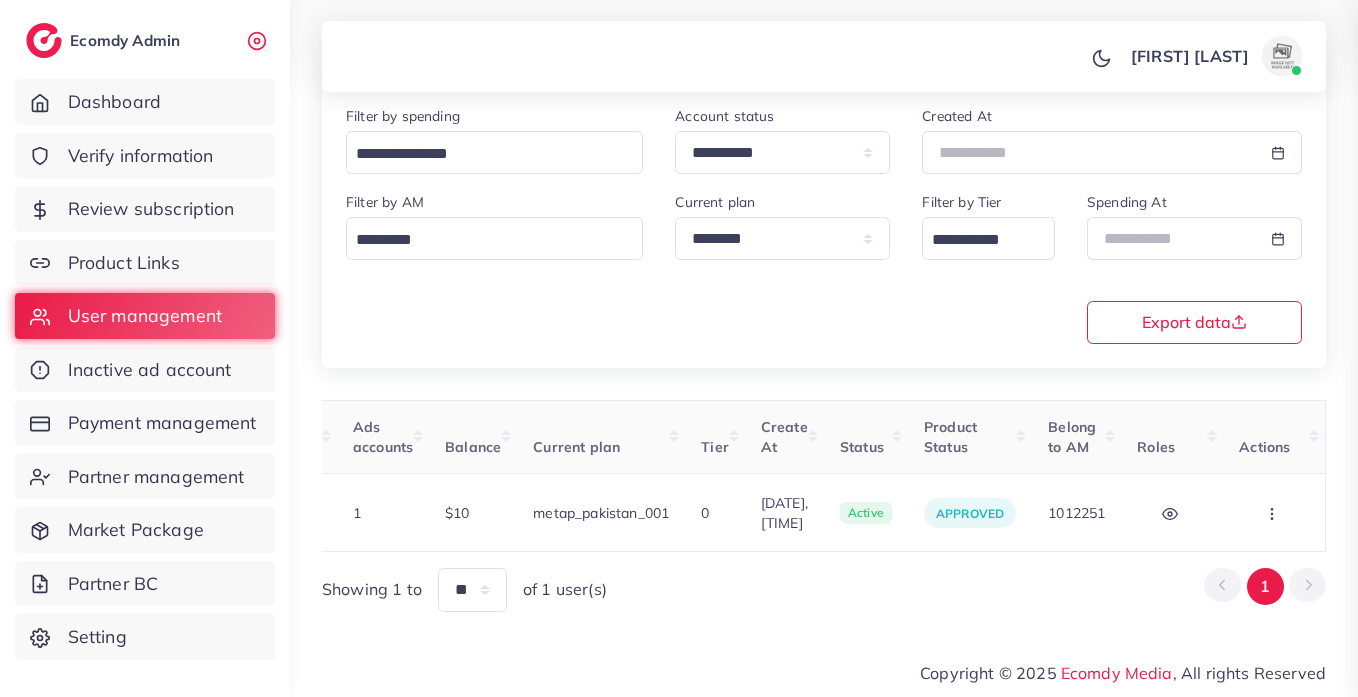 scroll, scrollTop: 0, scrollLeft: 643, axis: horizontal 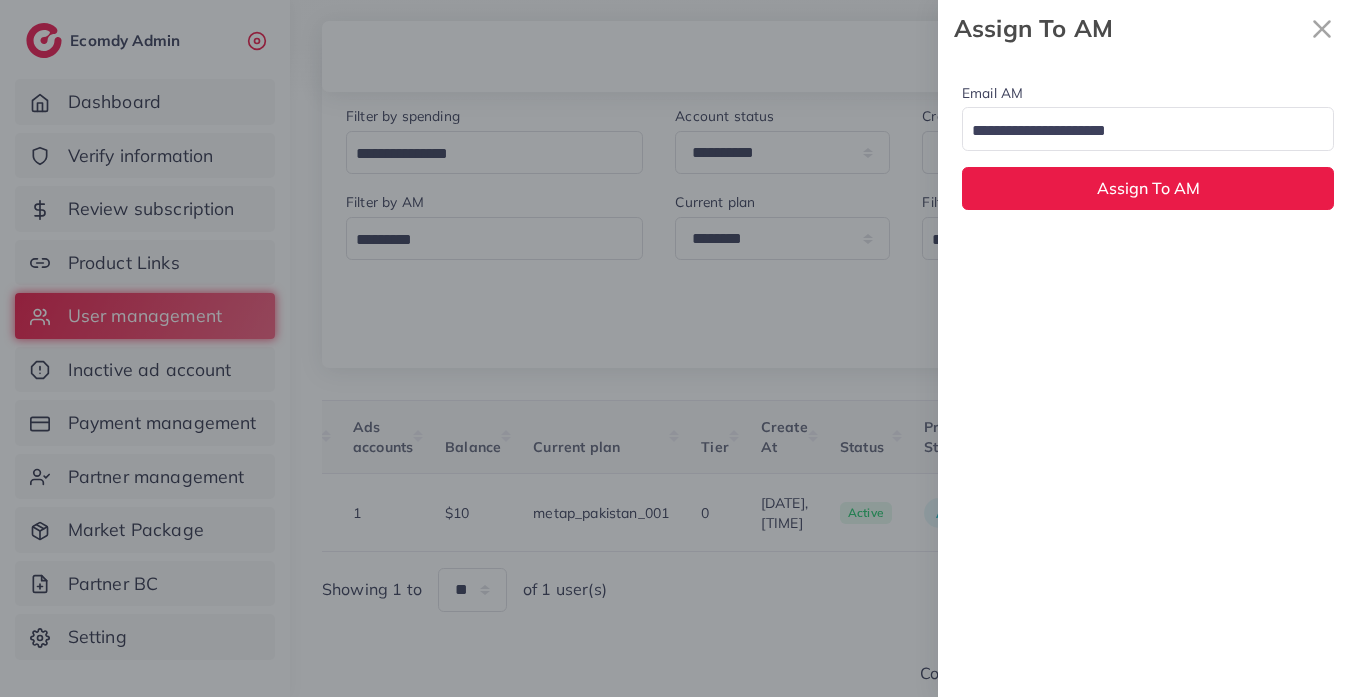 click at bounding box center [1136, 131] 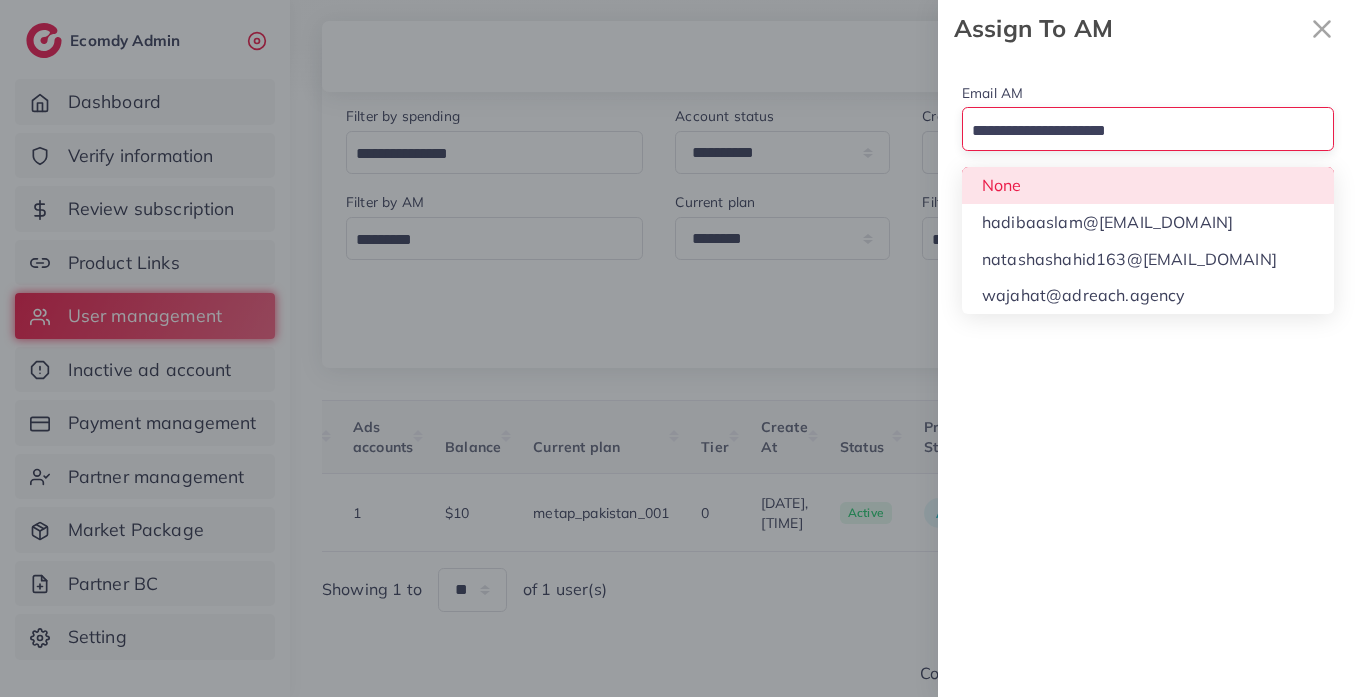 click on "Email AM            Loading...
None
hadibaaslam@[EMAIL_DOMAIN]
natashashahid163@[EMAIL_DOMAIN]
wajahat@adreach.agency
Assign To AM" at bounding box center (1148, 145) 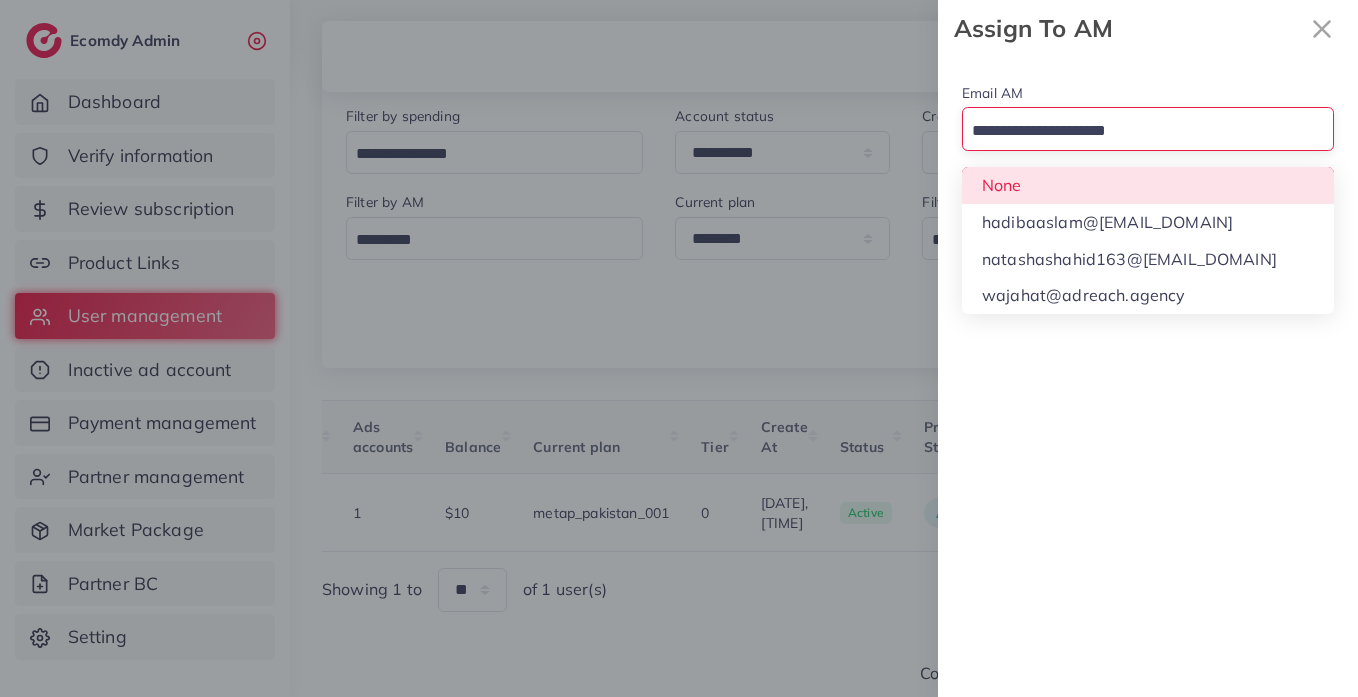 click on "Assign To AM" at bounding box center [1148, 188] 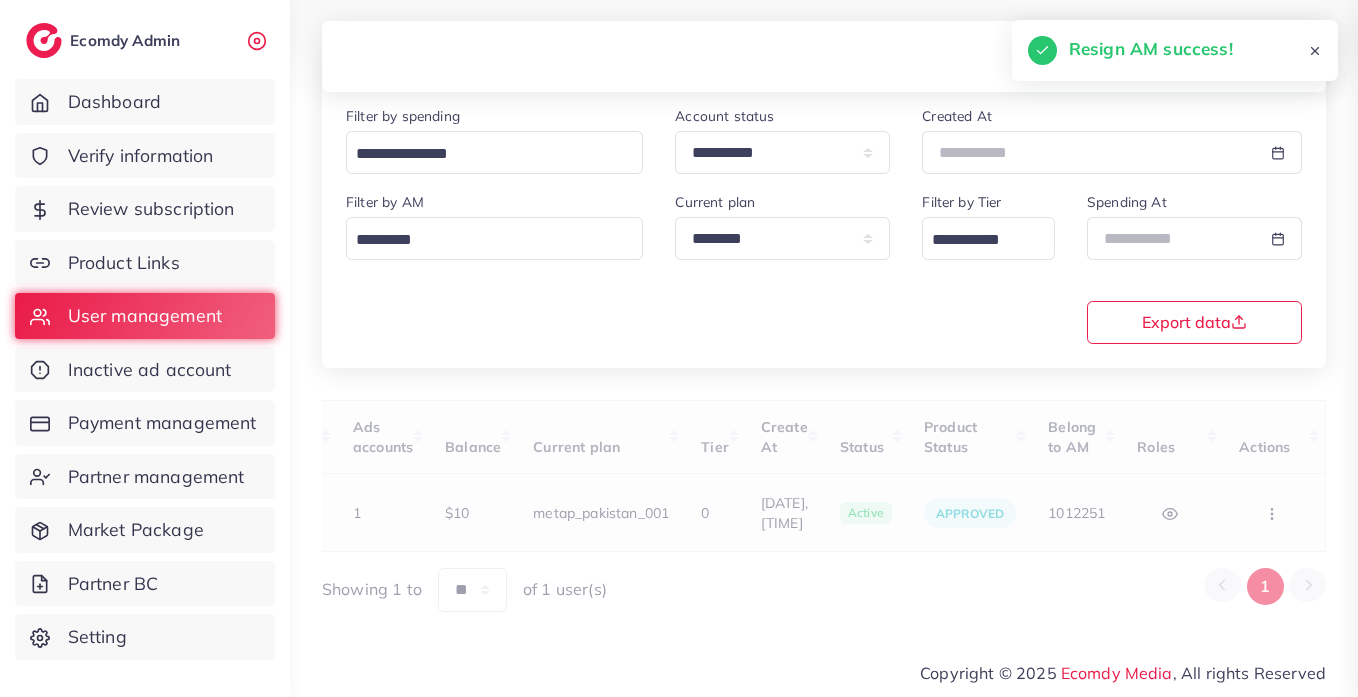 click 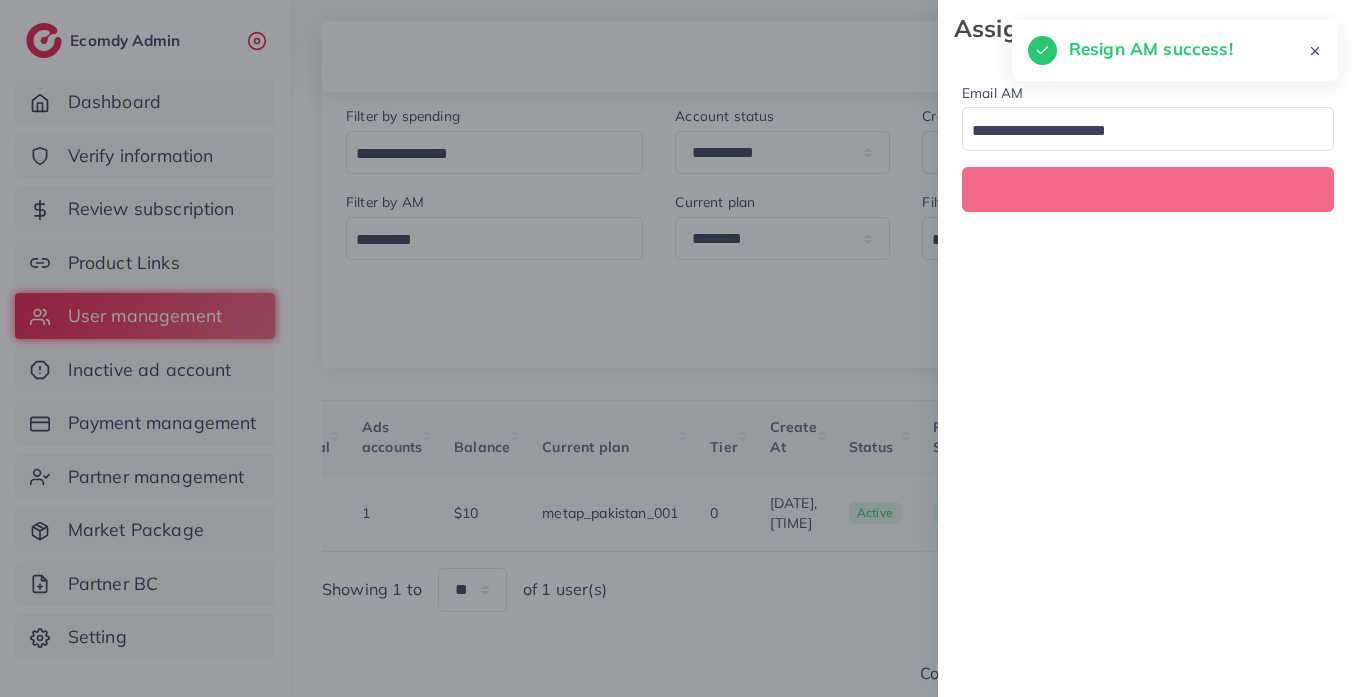 scroll, scrollTop: 0, scrollLeft: 631, axis: horizontal 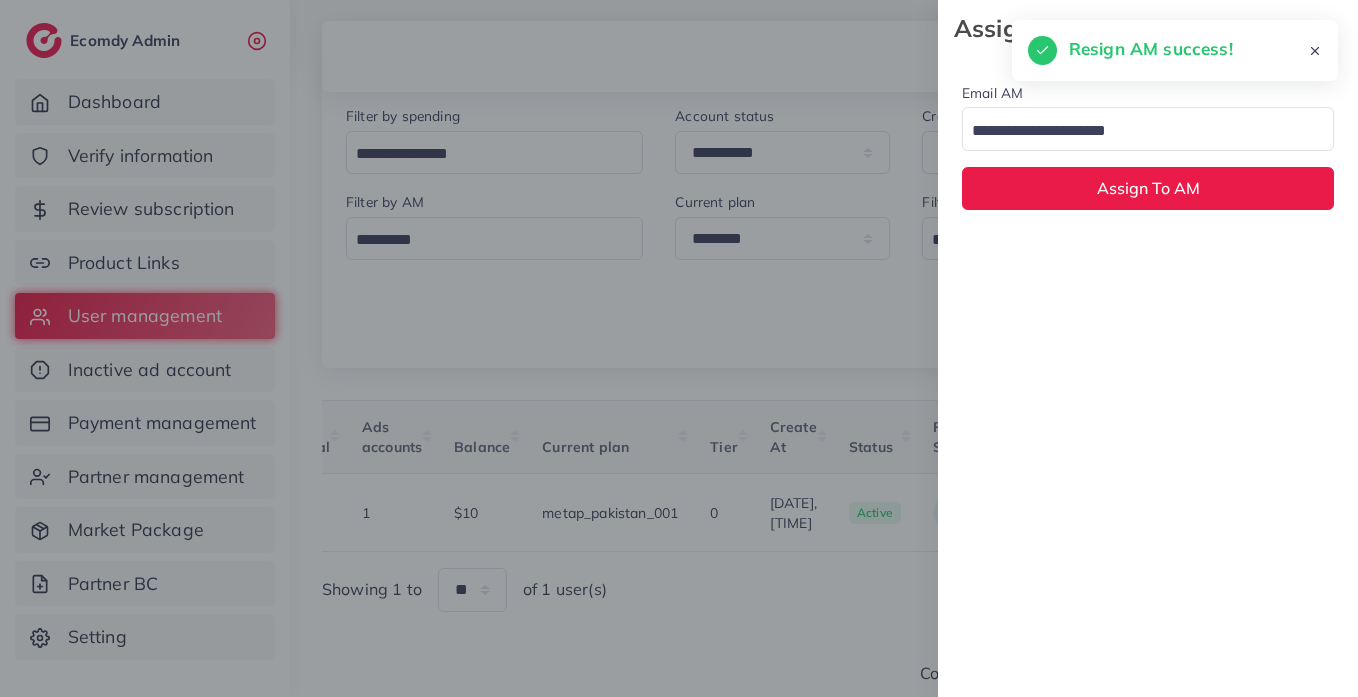 click at bounding box center [1136, 131] 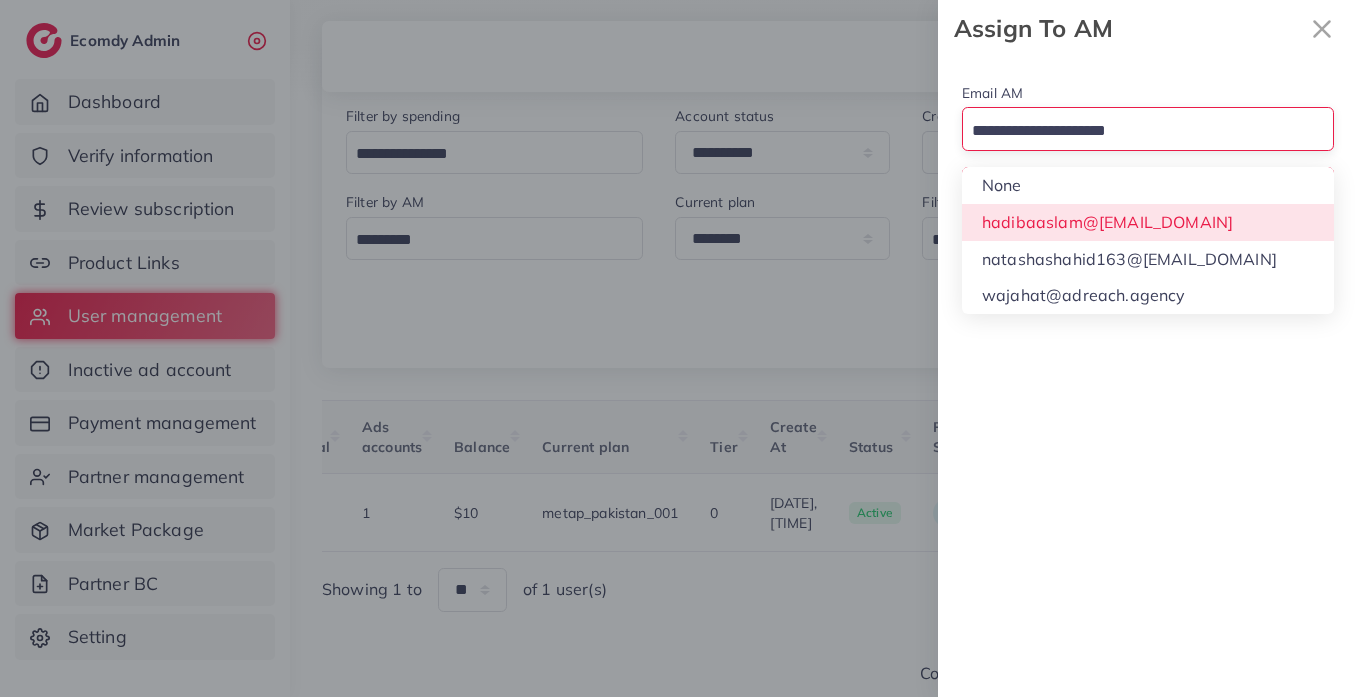 click on "Email AM            Loading...
None
hadibaaslam@[EMAIL_DOMAIN]
natashashahid163@[EMAIL_DOMAIN]
wajahat@adreach.agency
Assign To AM" at bounding box center [1148, 145] 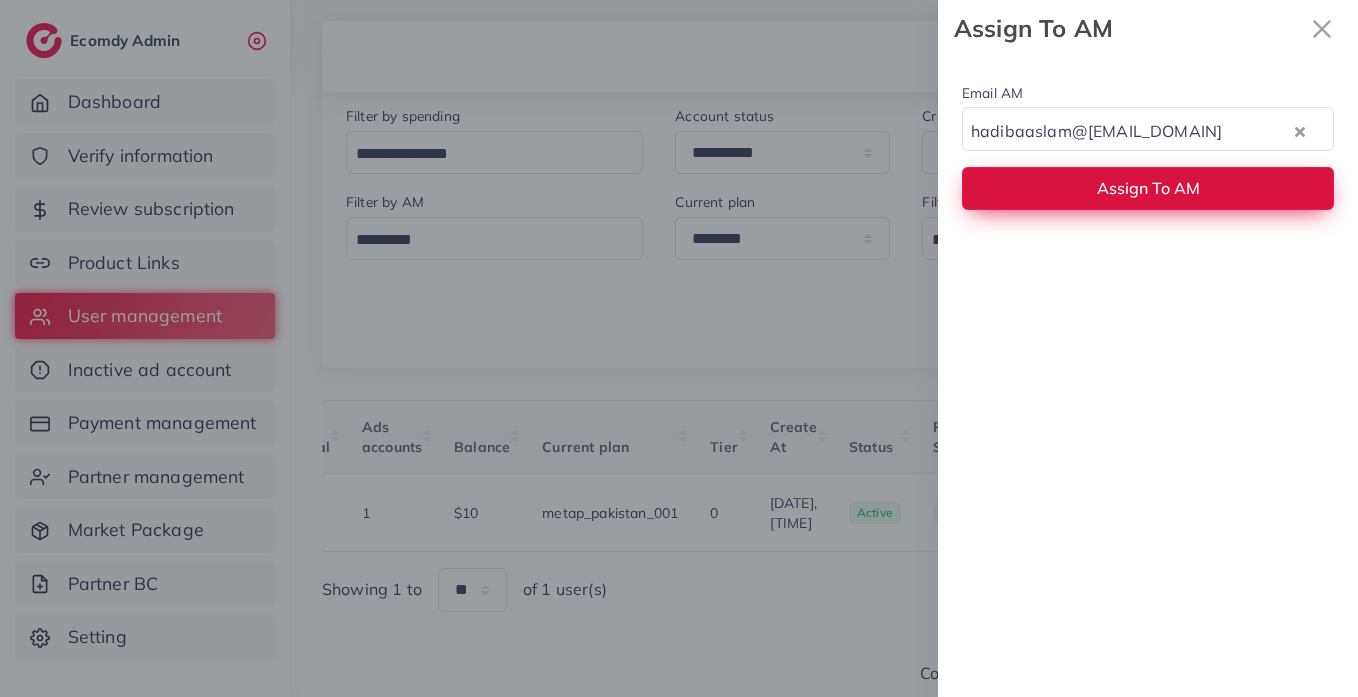 click on "Assign To AM" at bounding box center [1148, 188] 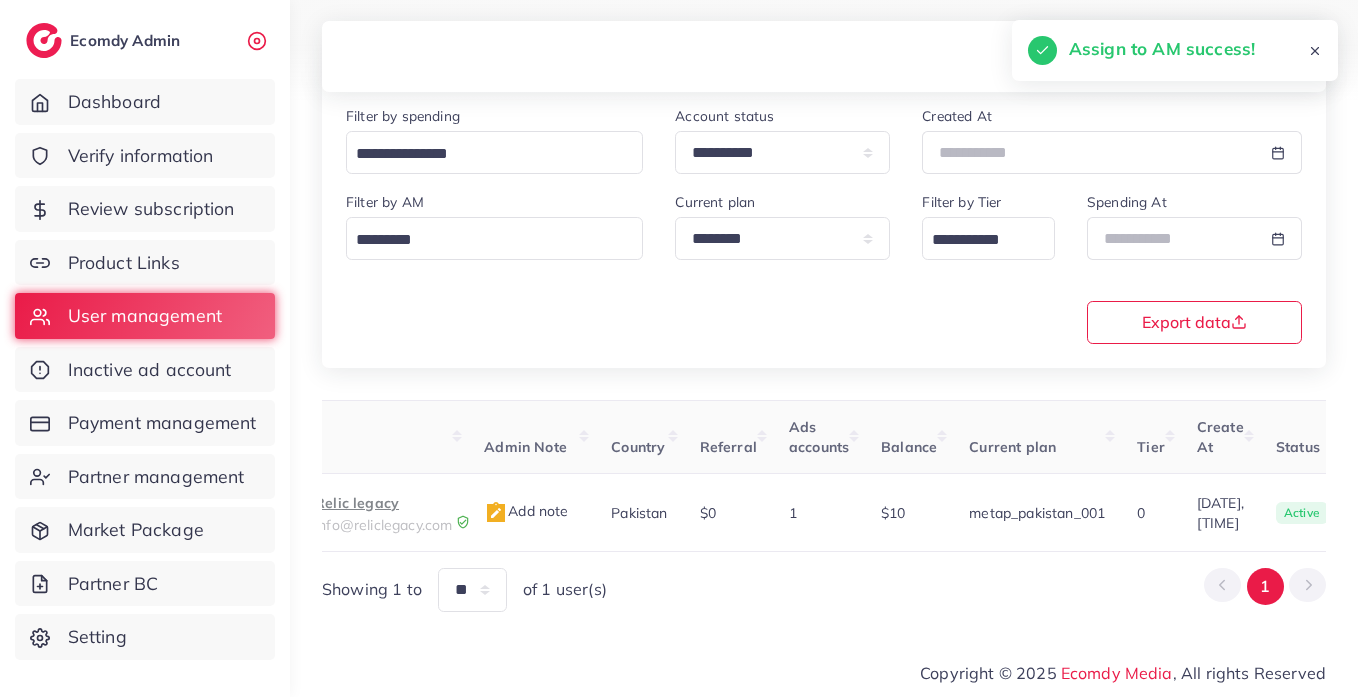 scroll, scrollTop: 0, scrollLeft: 0, axis: both 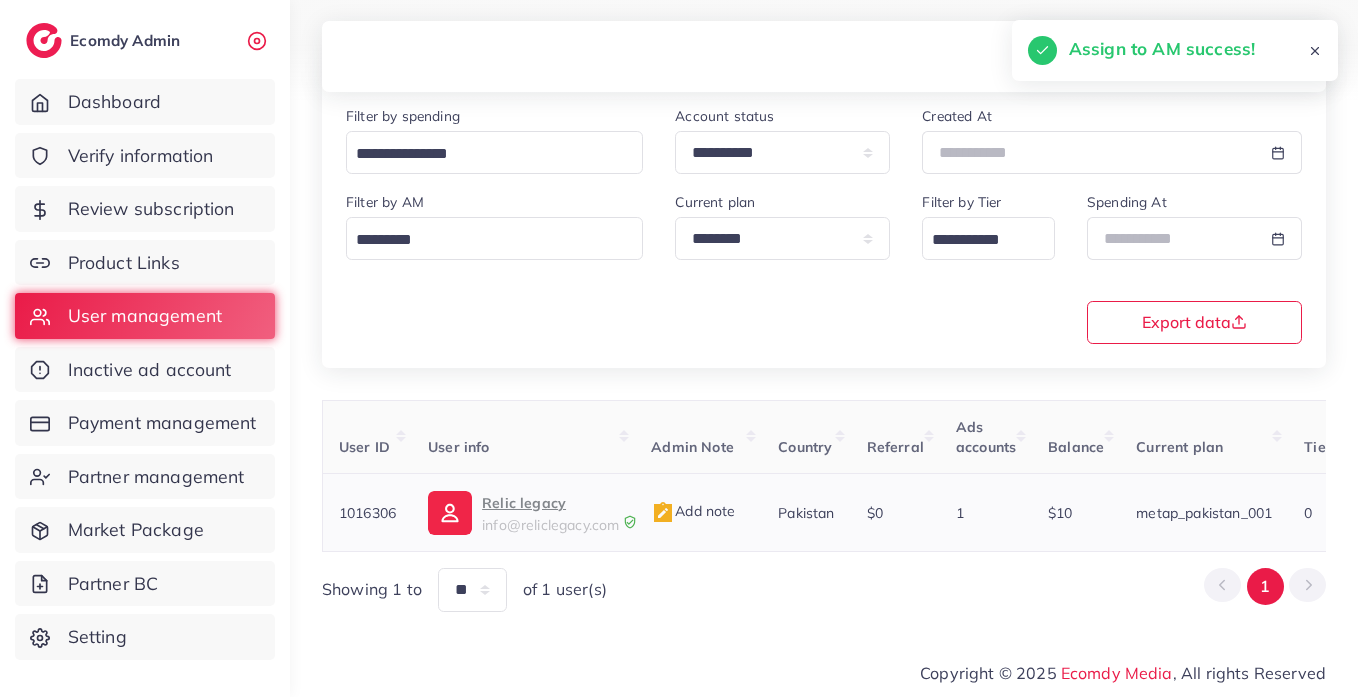 click on "Relic legacy" at bounding box center [550, 503] 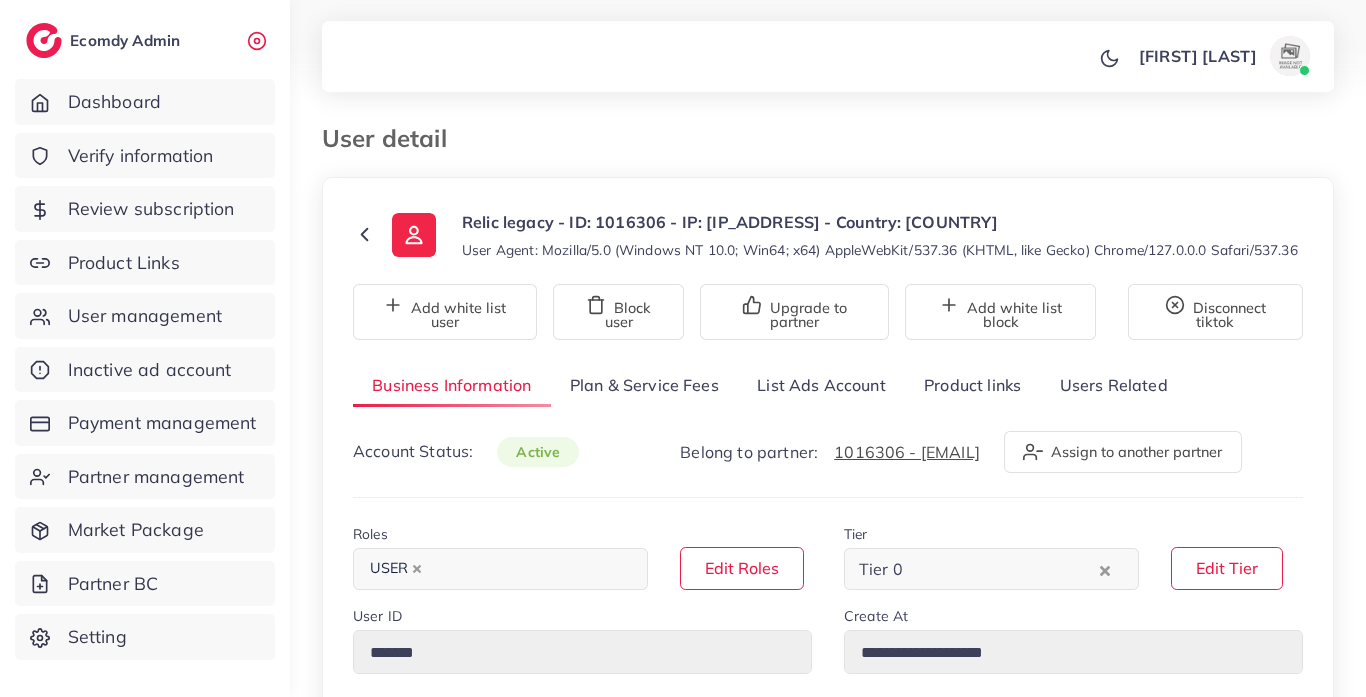 select on "********" 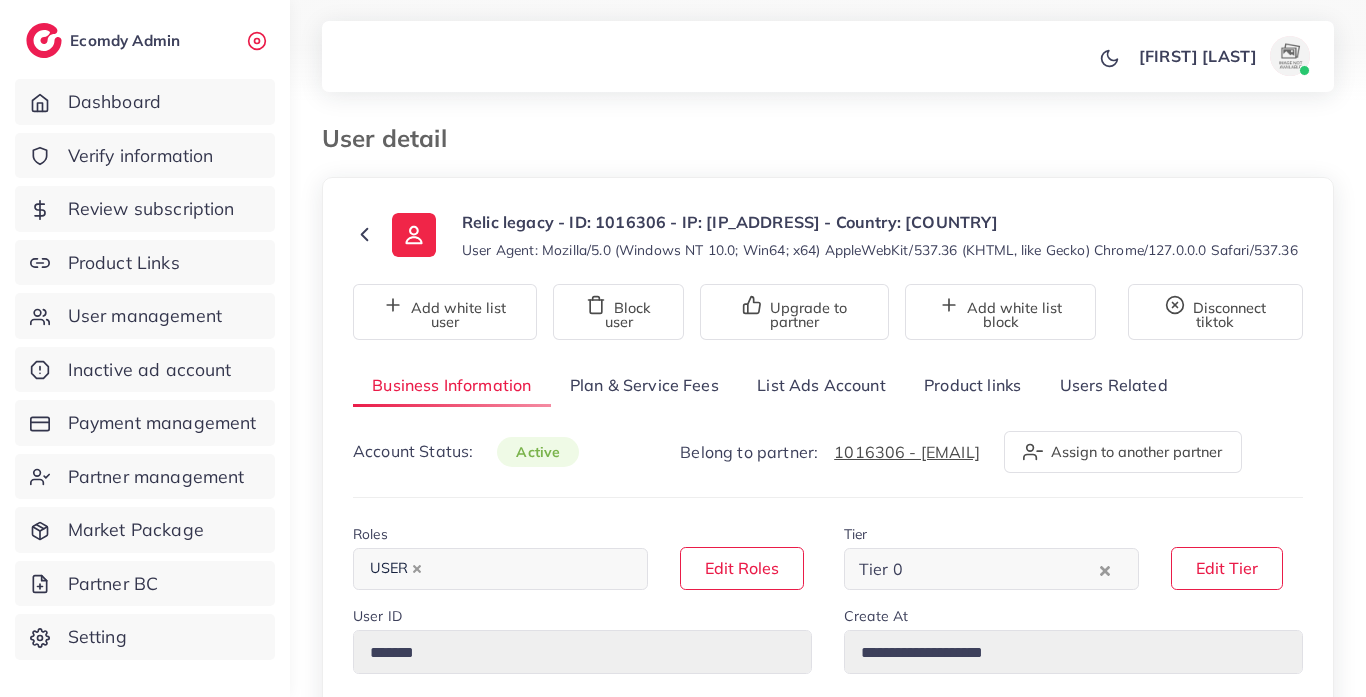 click on "List Ads Account" at bounding box center [821, 385] 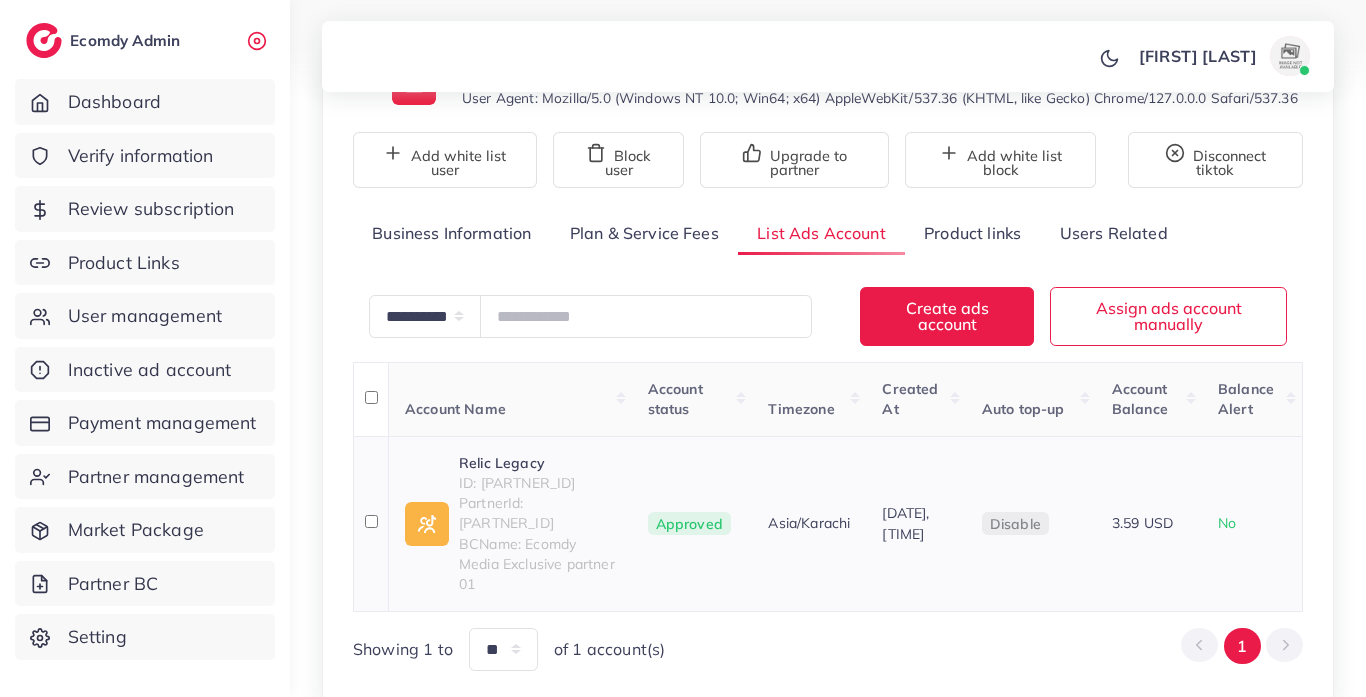 scroll, scrollTop: 296, scrollLeft: 0, axis: vertical 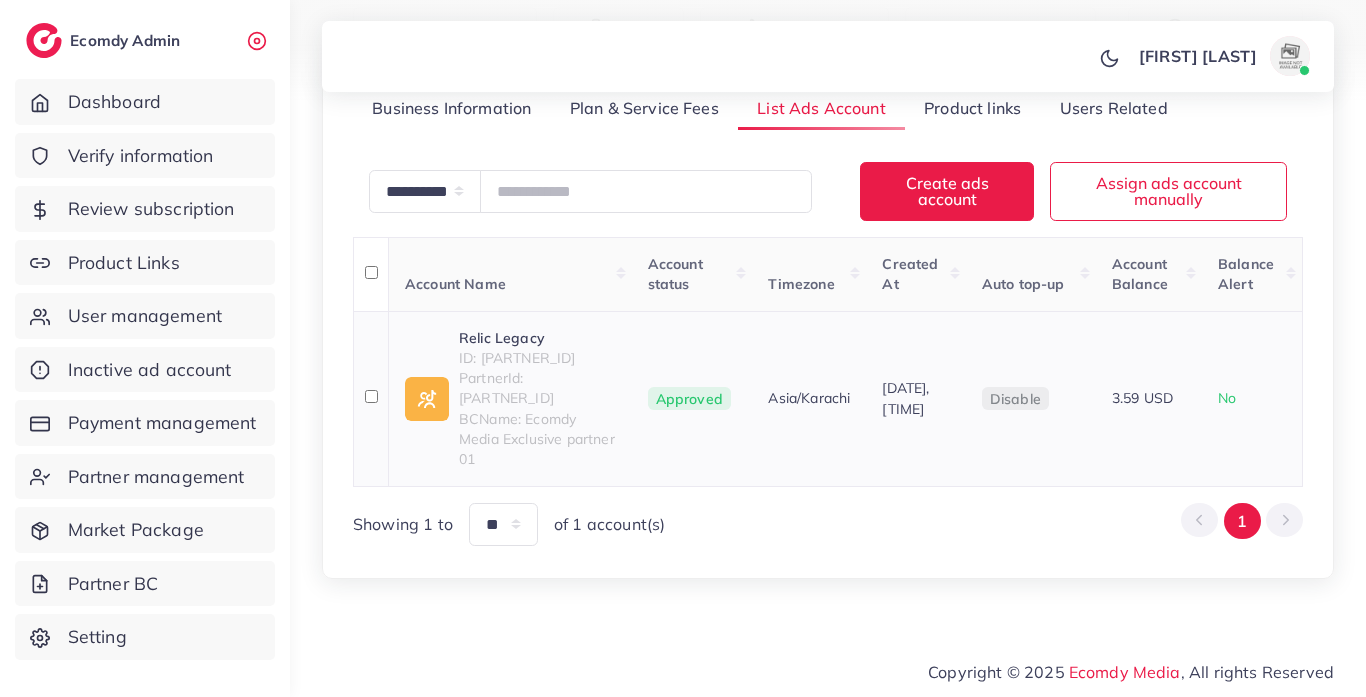 click on "ID: 7405555591600488449" at bounding box center (537, 358) 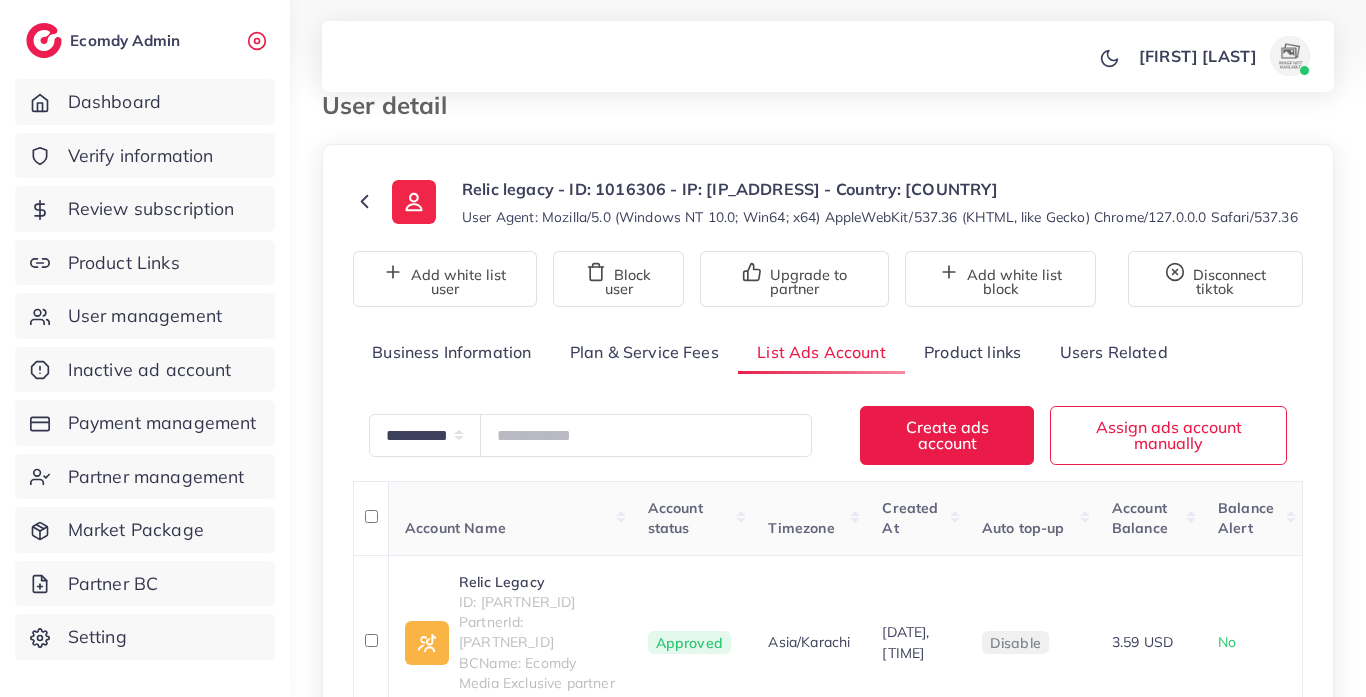 scroll, scrollTop: 0, scrollLeft: 0, axis: both 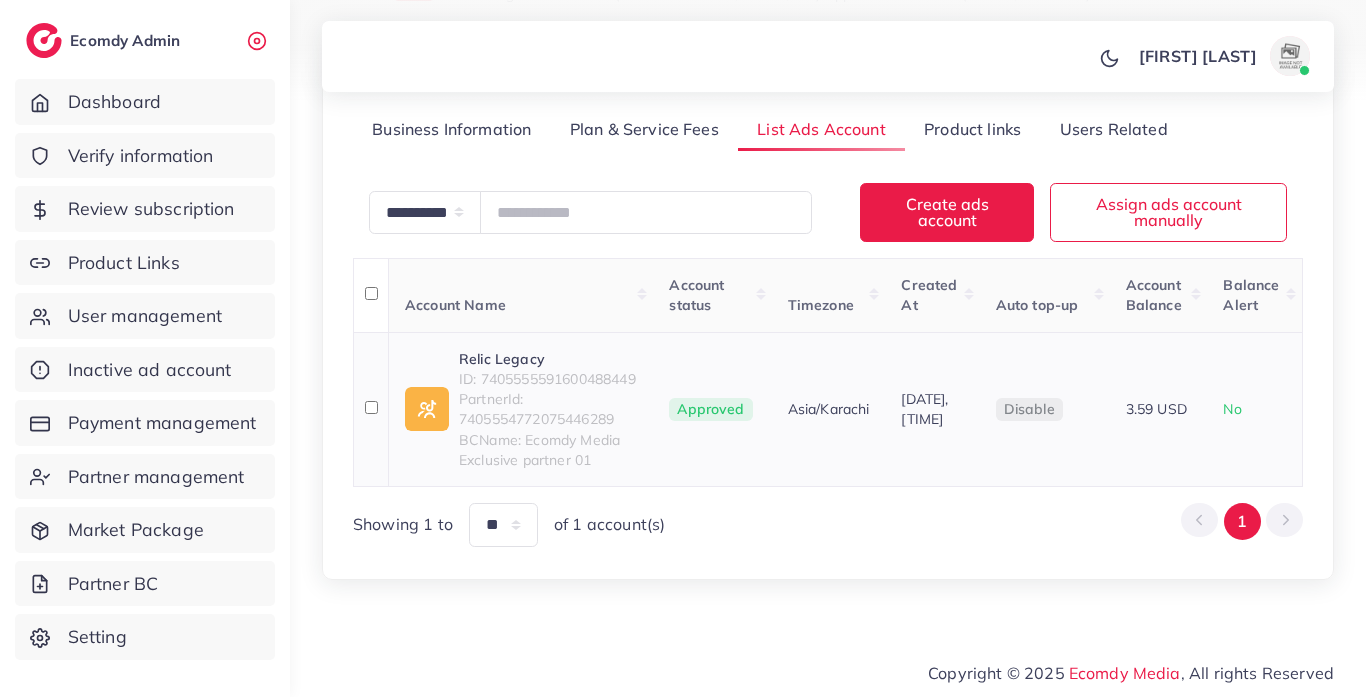 click on "ID: 7405555591600488449" at bounding box center (548, 379) 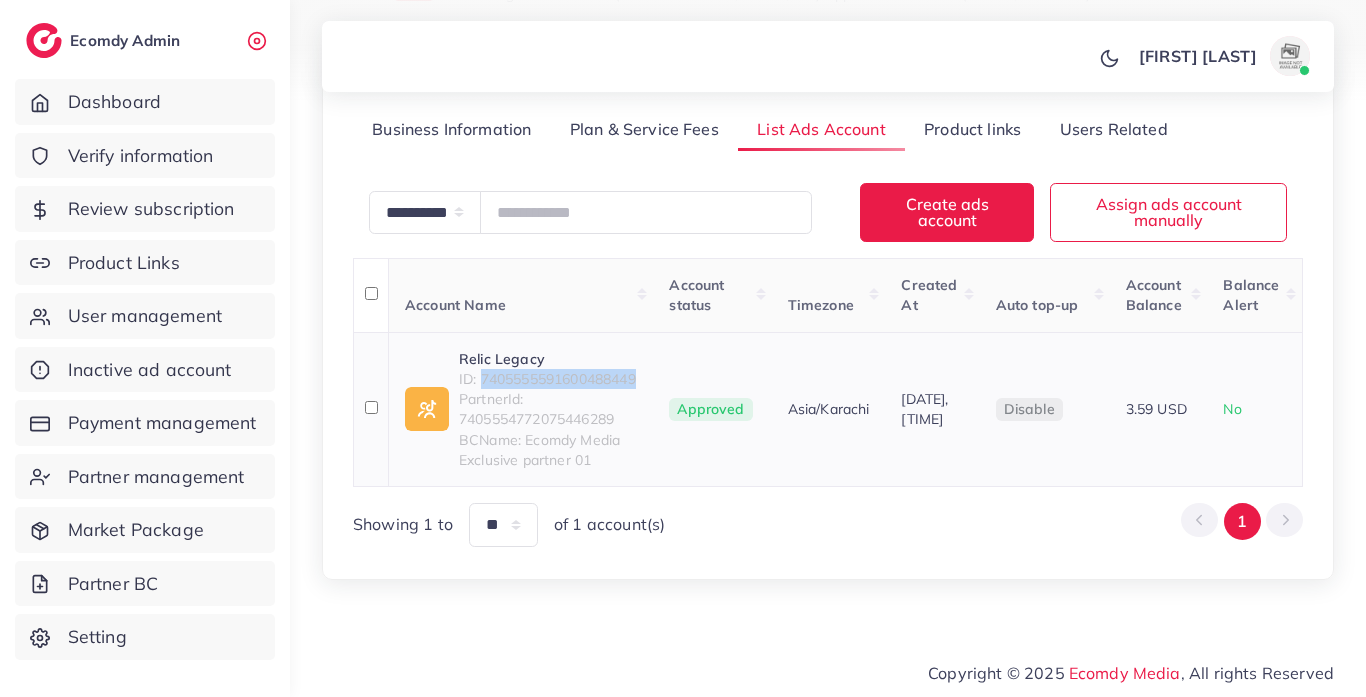 scroll, scrollTop: 296, scrollLeft: 0, axis: vertical 